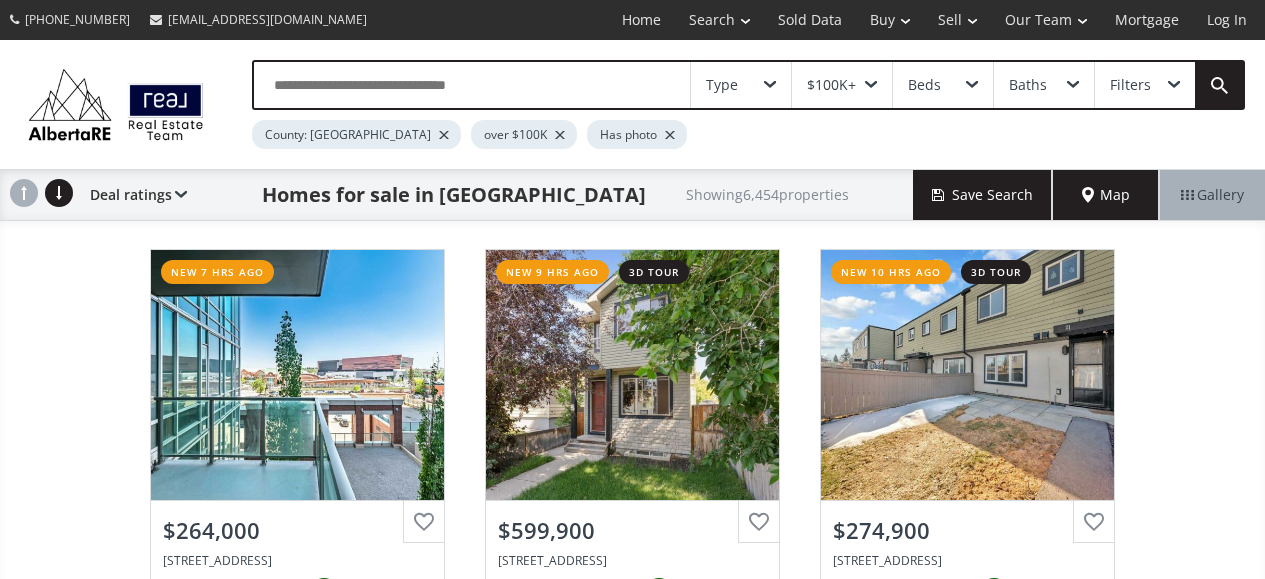 scroll, scrollTop: 0, scrollLeft: 0, axis: both 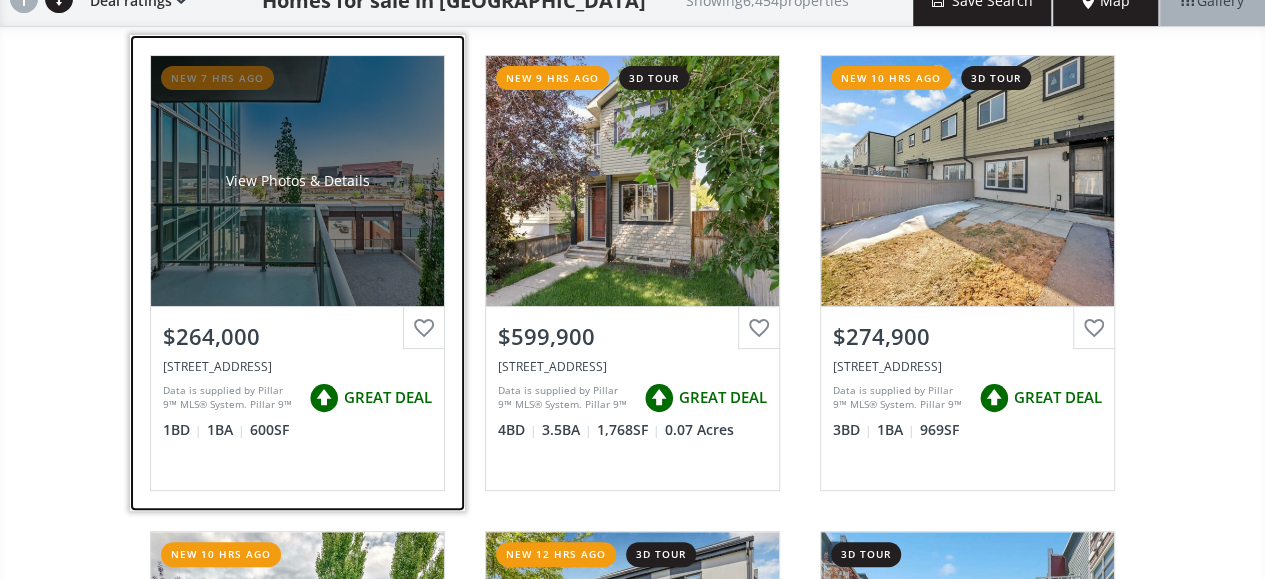click on "View Photos & Details" at bounding box center (297, 181) 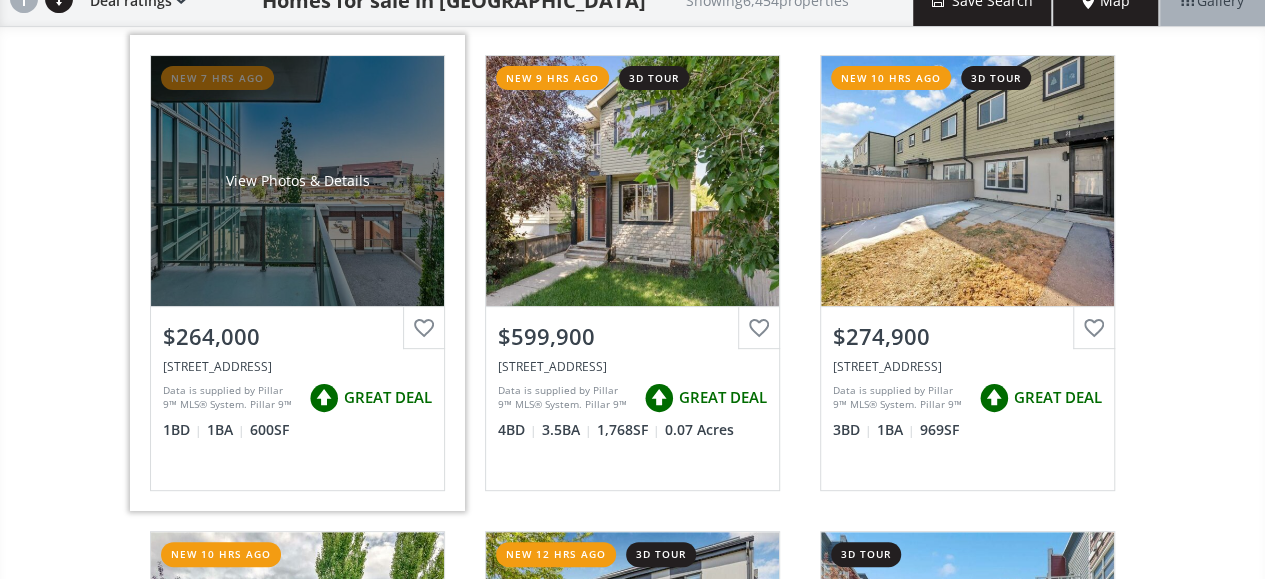 scroll, scrollTop: 0, scrollLeft: 0, axis: both 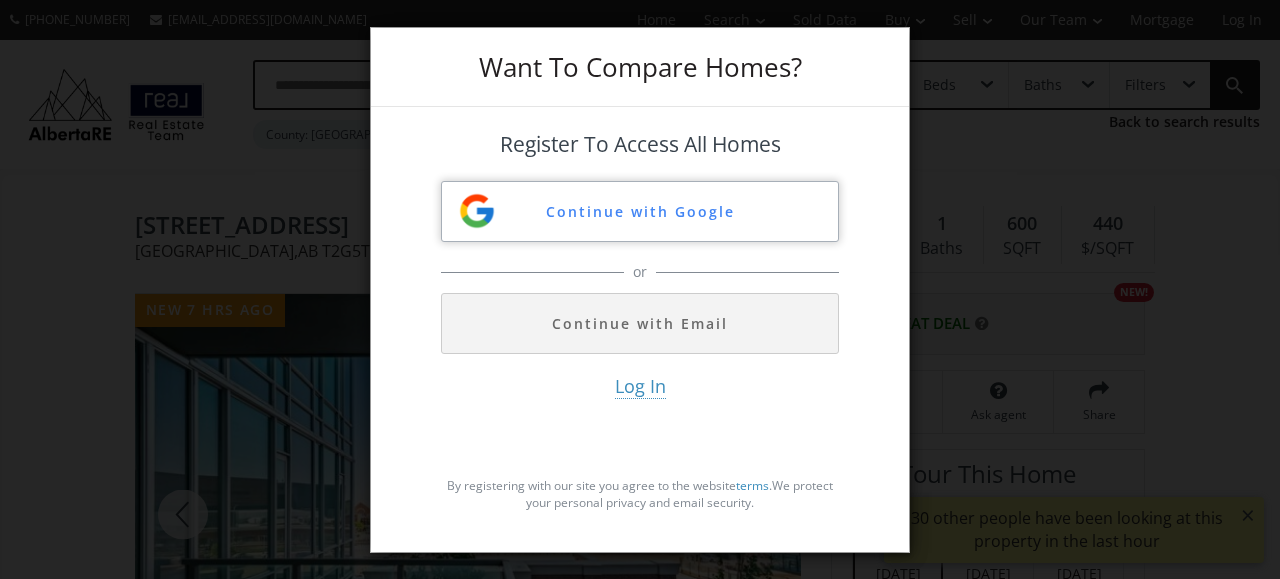 click on "Continue with Google" at bounding box center [640, 211] 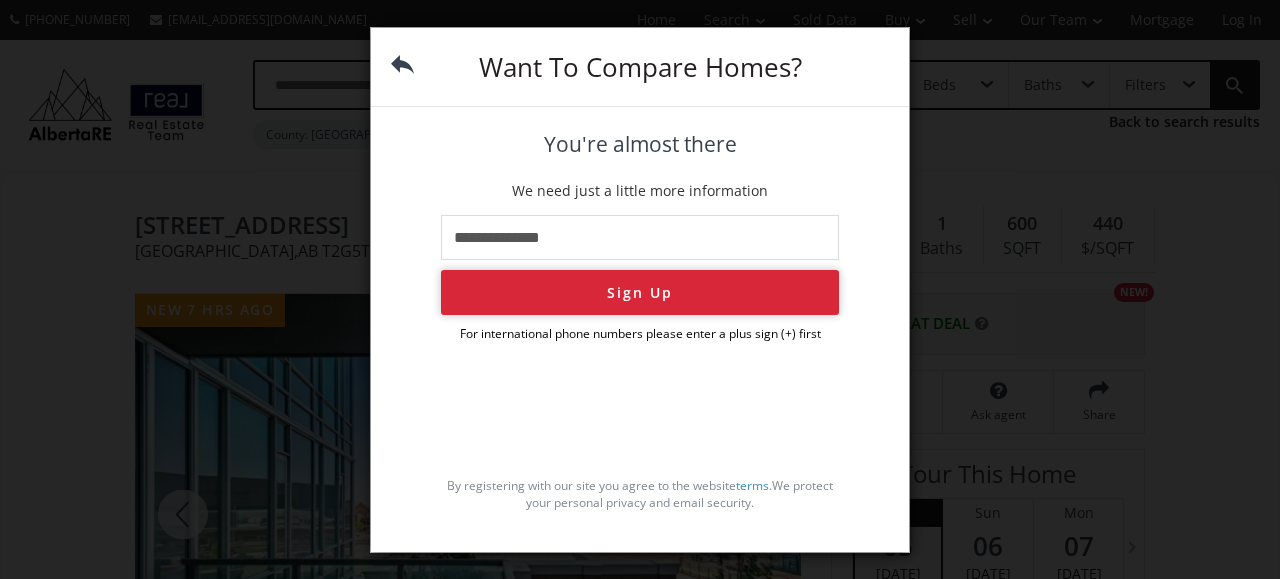 type on "**********" 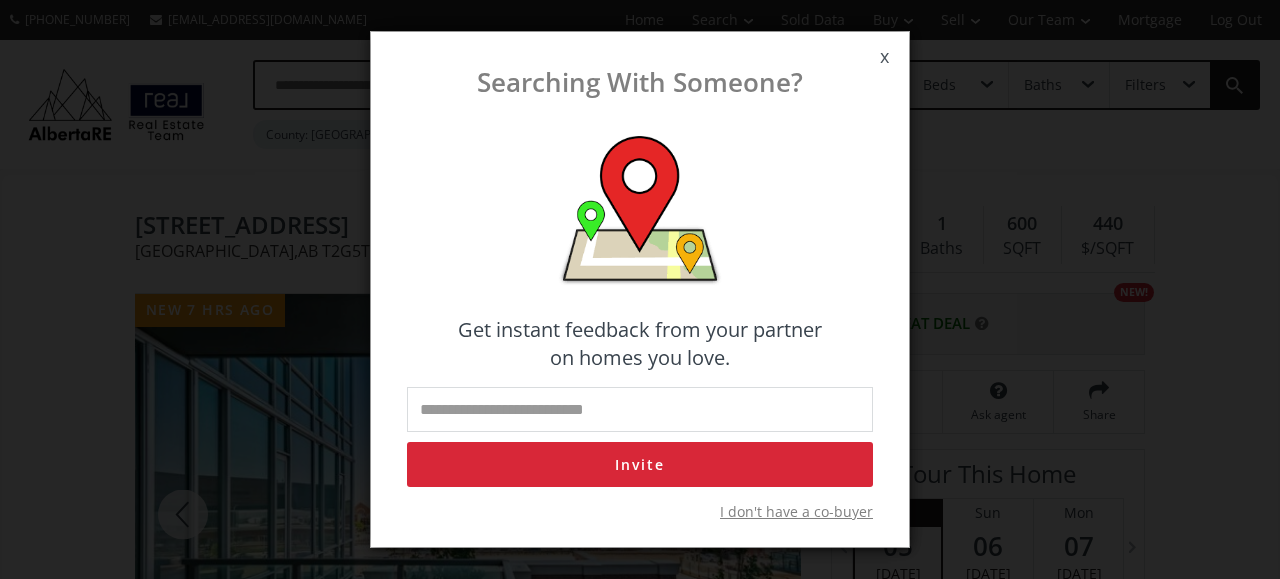 click on "x" at bounding box center (884, 57) 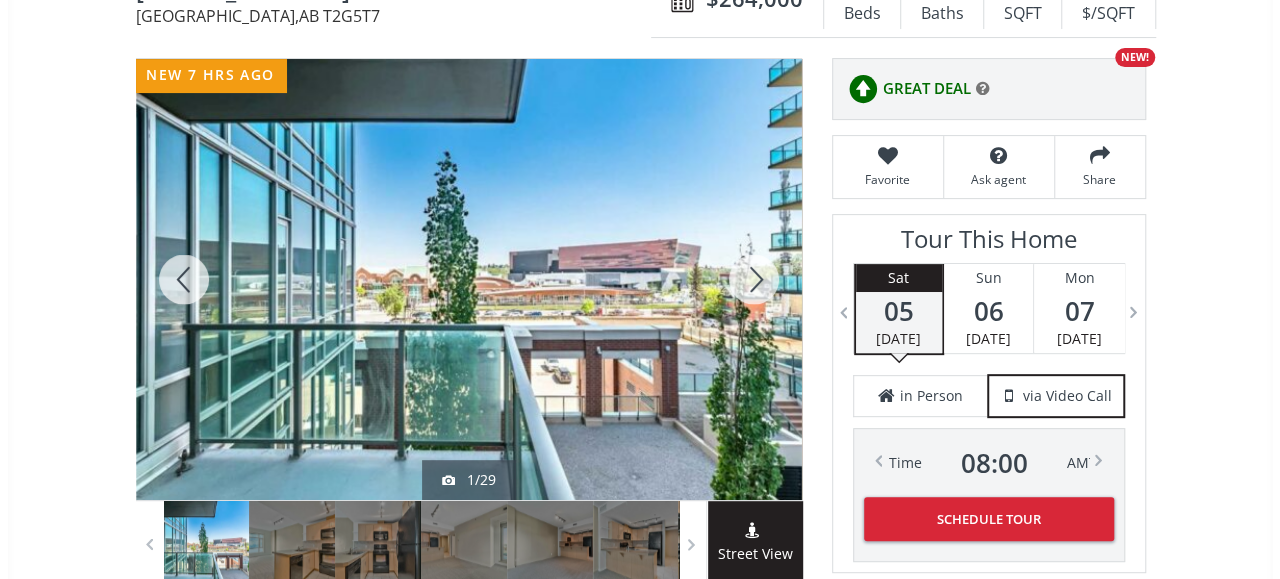 scroll, scrollTop: 260, scrollLeft: 0, axis: vertical 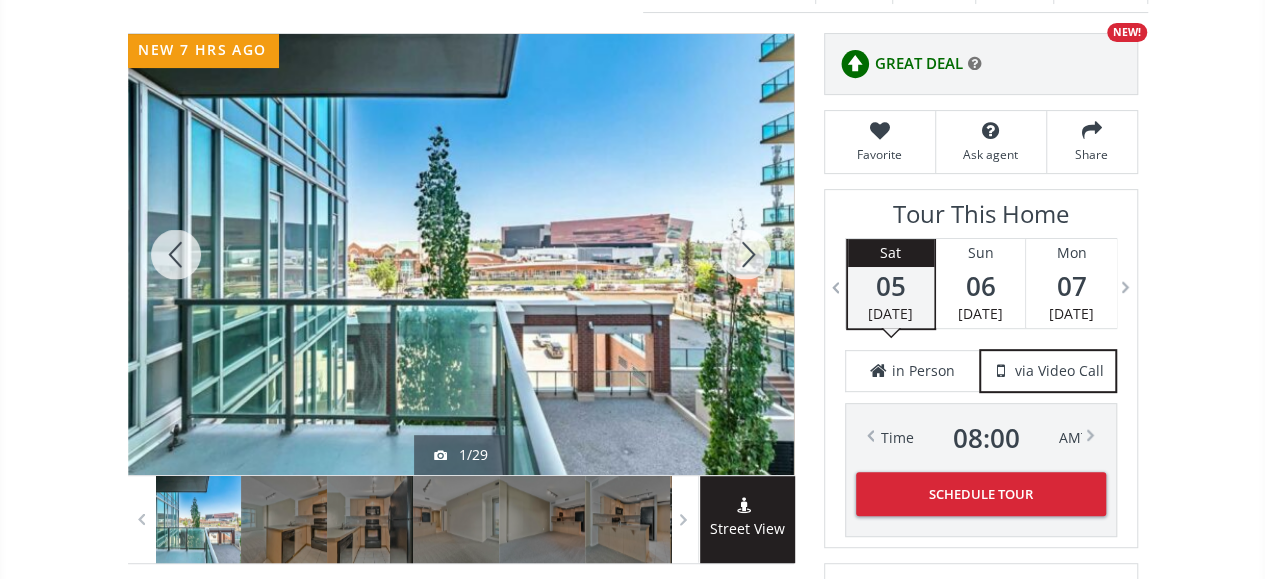 click on "1/29" at bounding box center [461, 455] 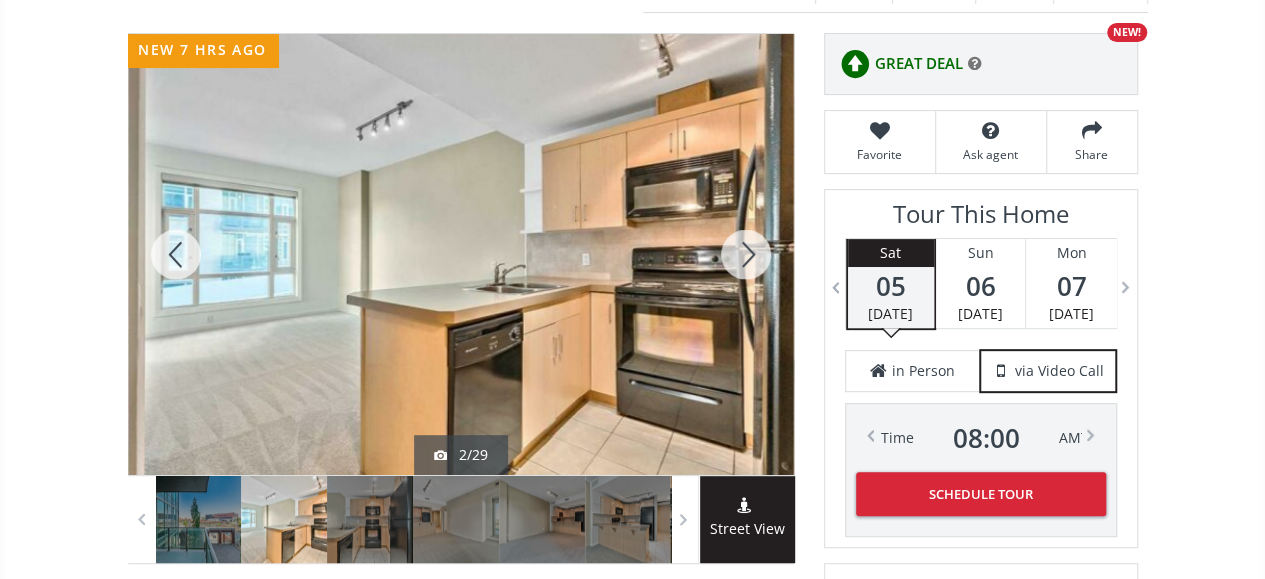 click at bounding box center (746, 254) 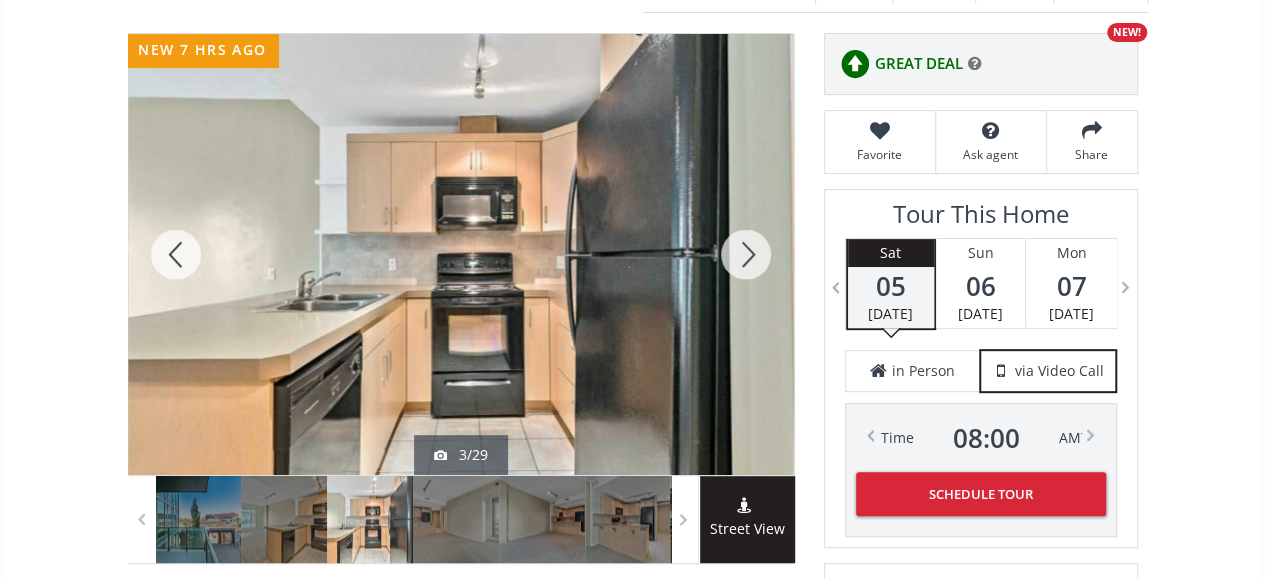 click at bounding box center (746, 254) 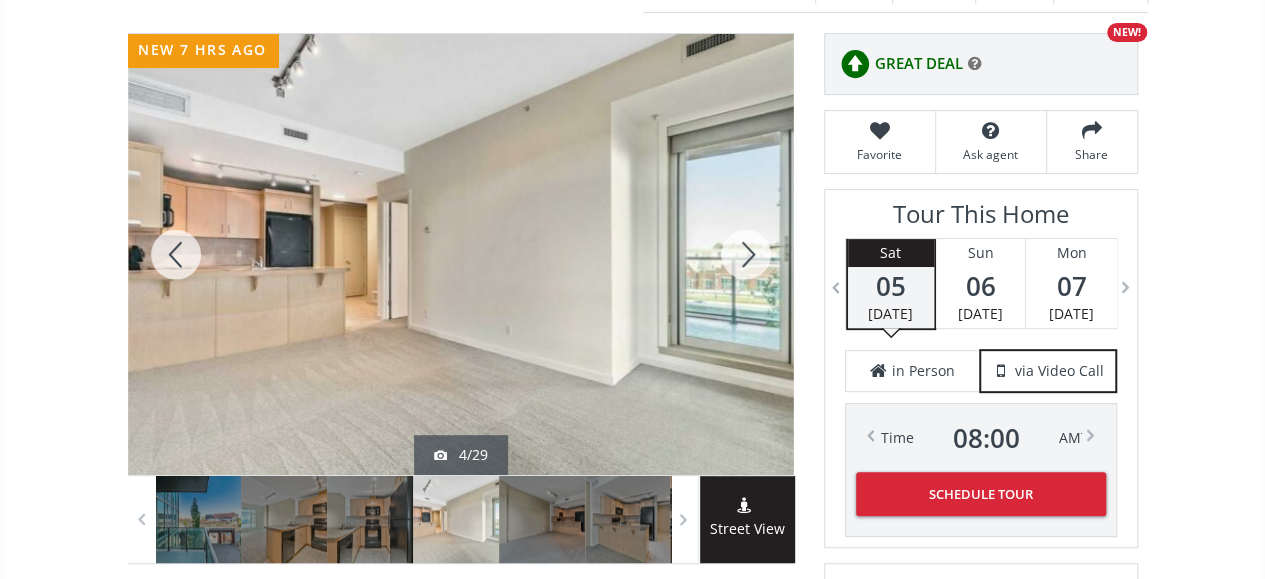 click at bounding box center (746, 254) 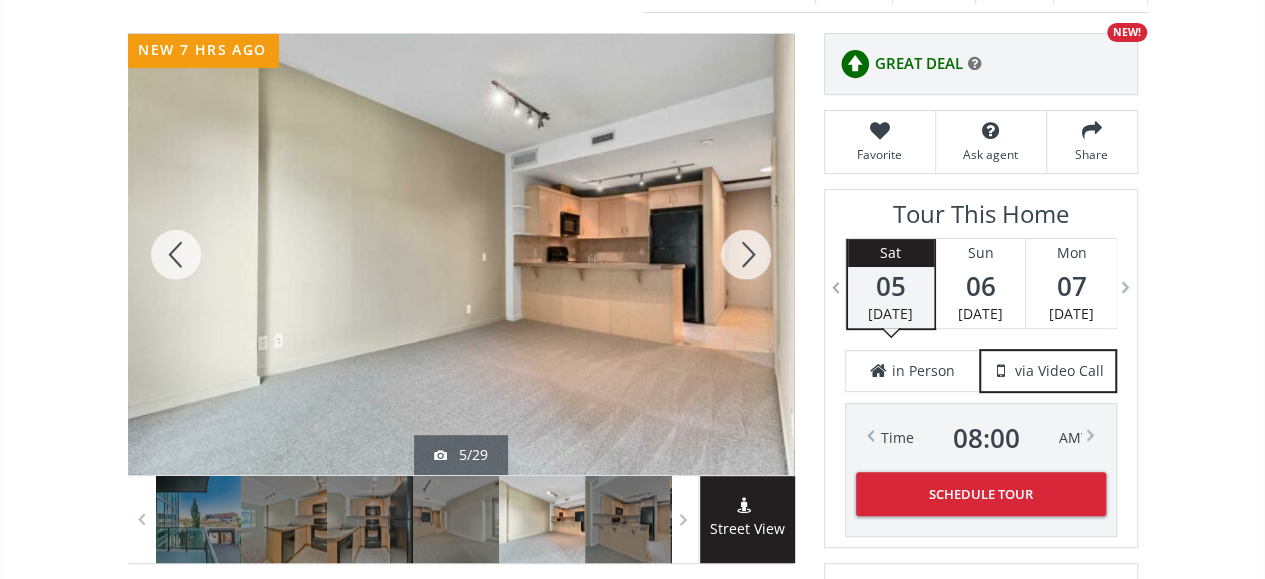 click at bounding box center (746, 254) 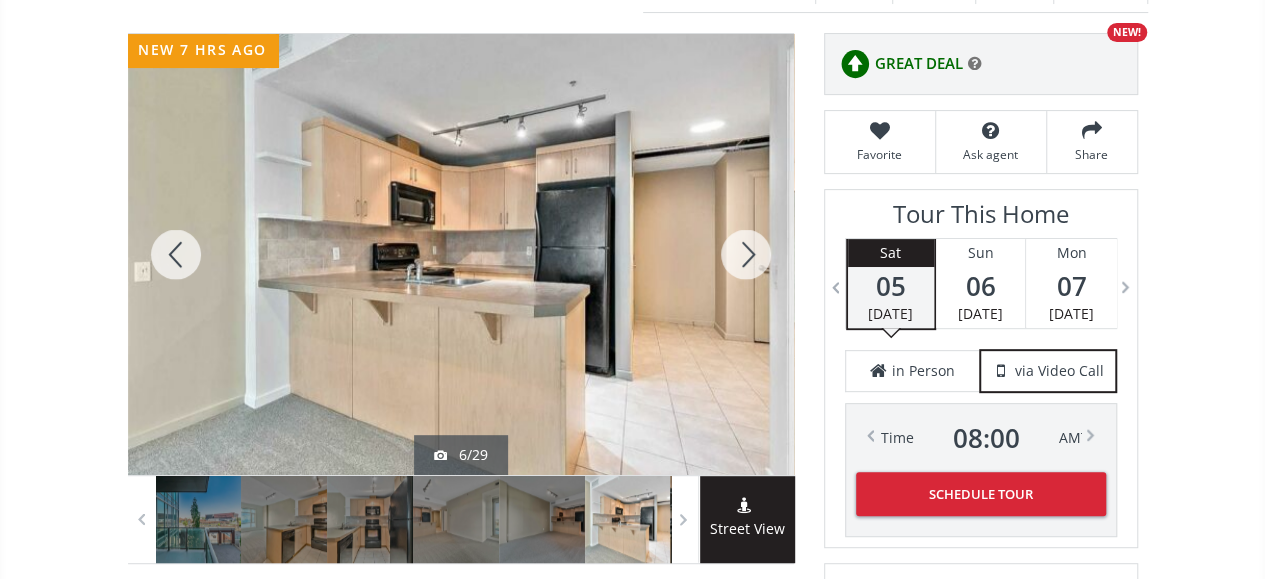 click at bounding box center [746, 254] 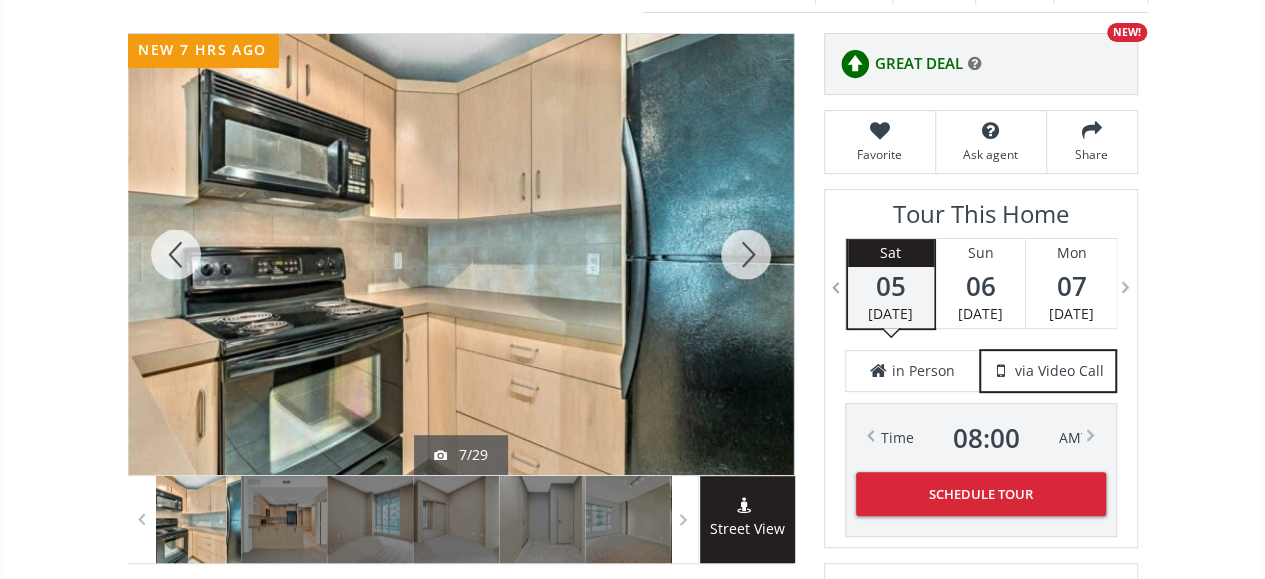 click at bounding box center (746, 254) 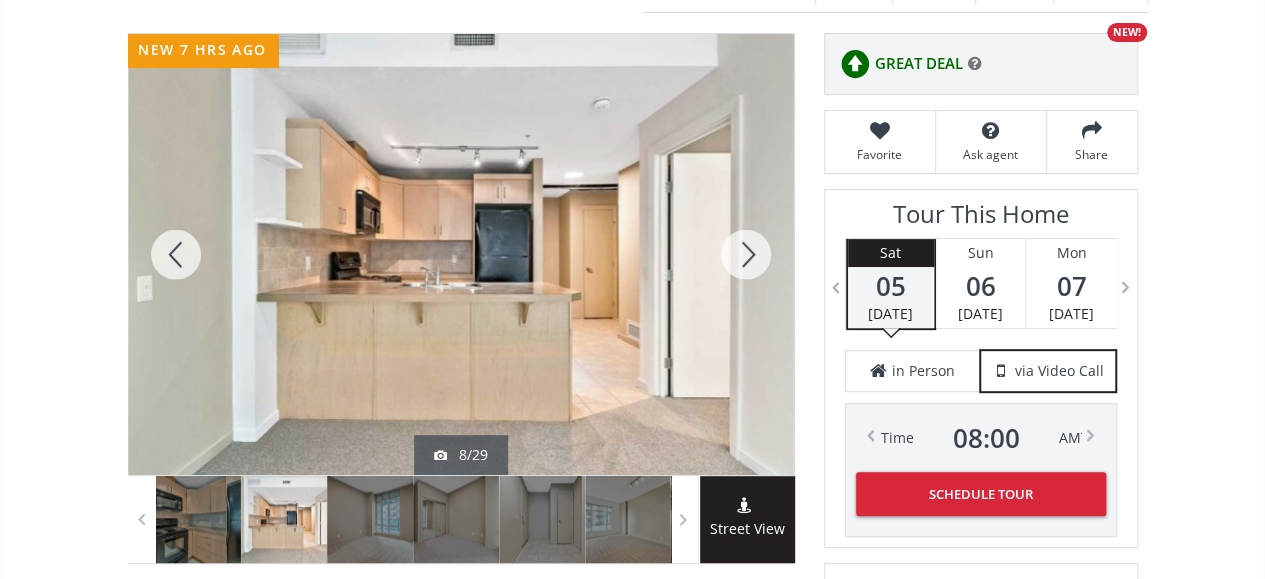 click at bounding box center [746, 254] 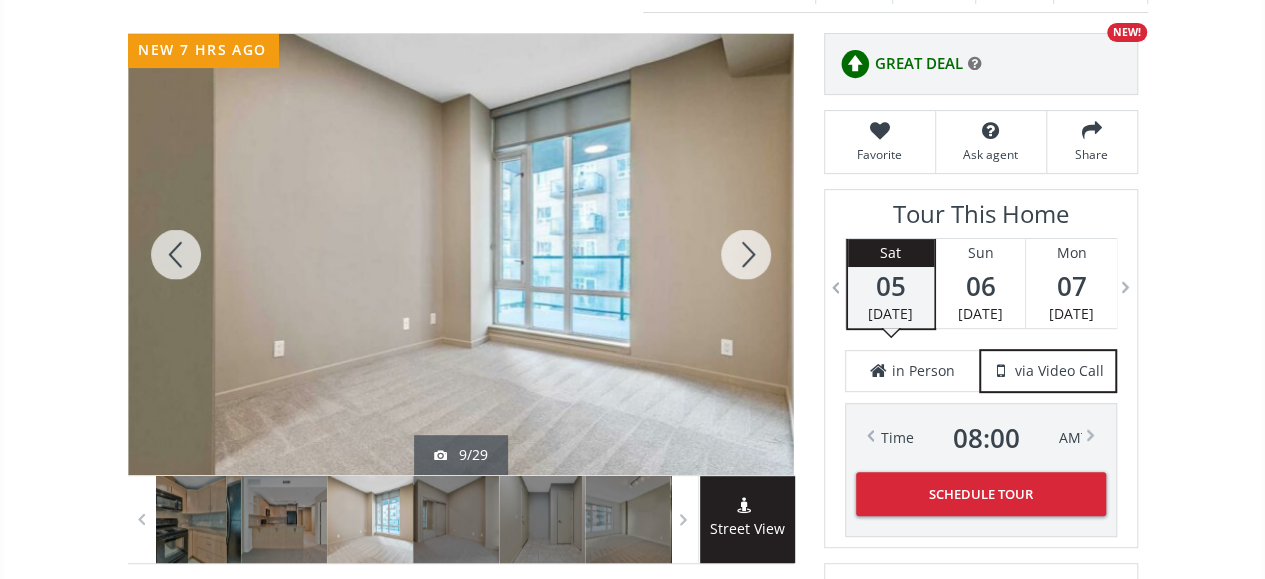 click at bounding box center [746, 254] 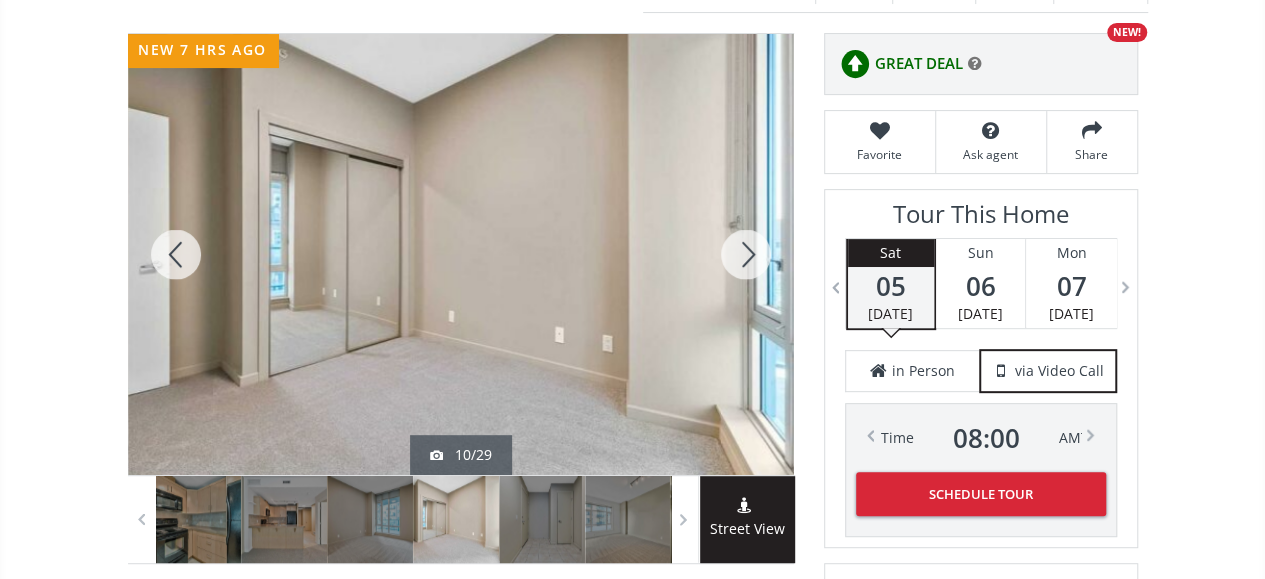 click at bounding box center [746, 254] 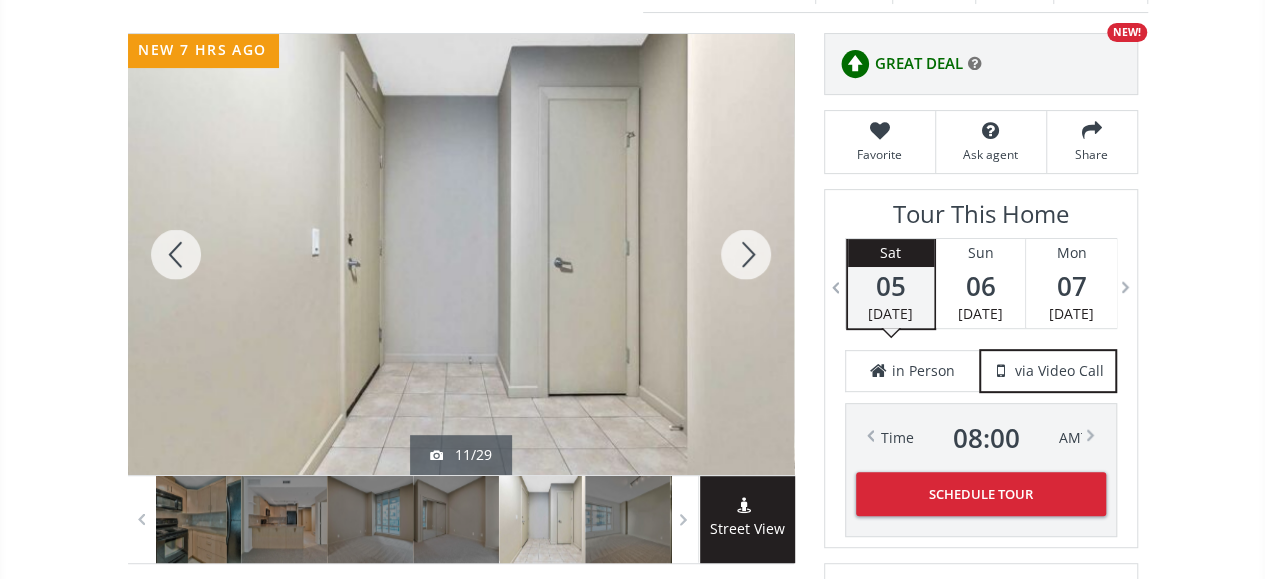click at bounding box center (746, 254) 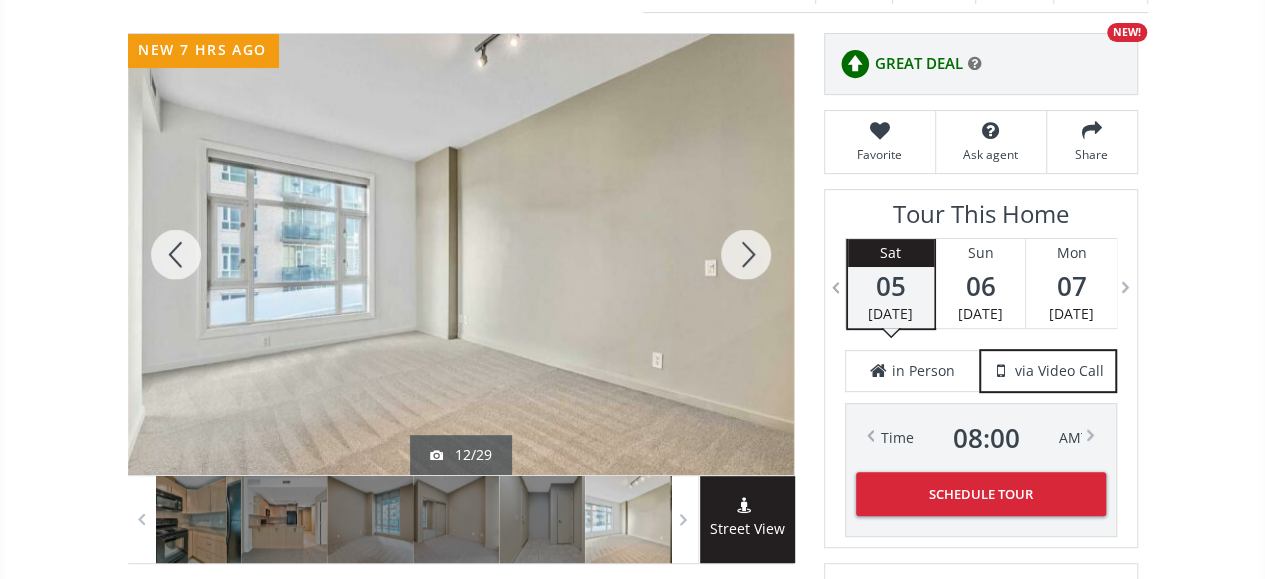 click at bounding box center [746, 254] 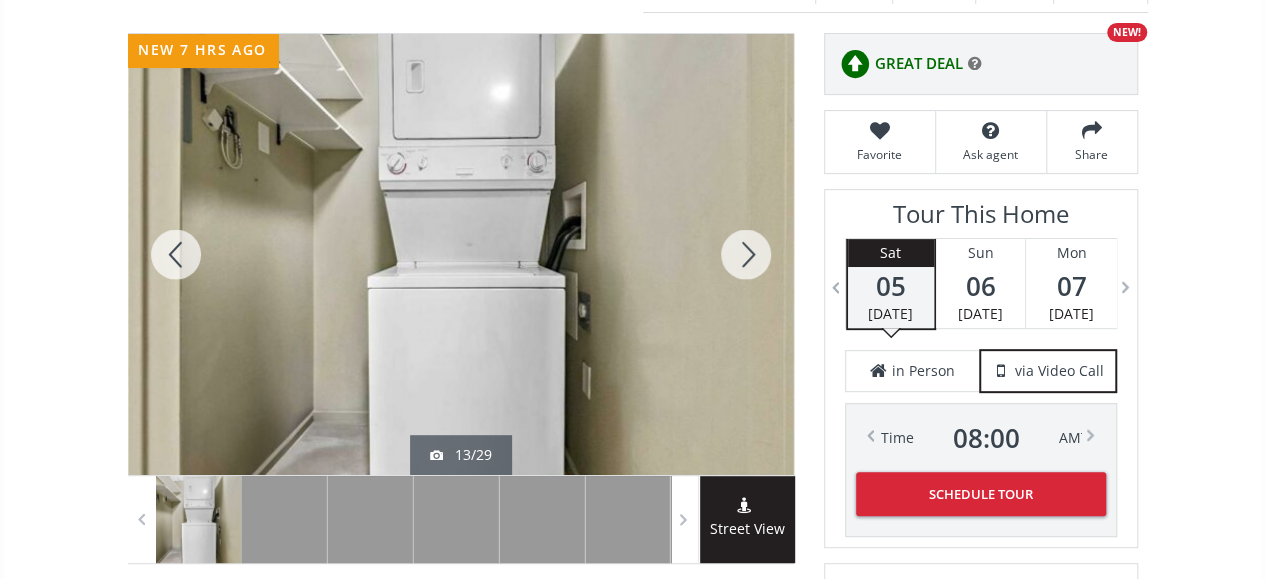 click at bounding box center (746, 254) 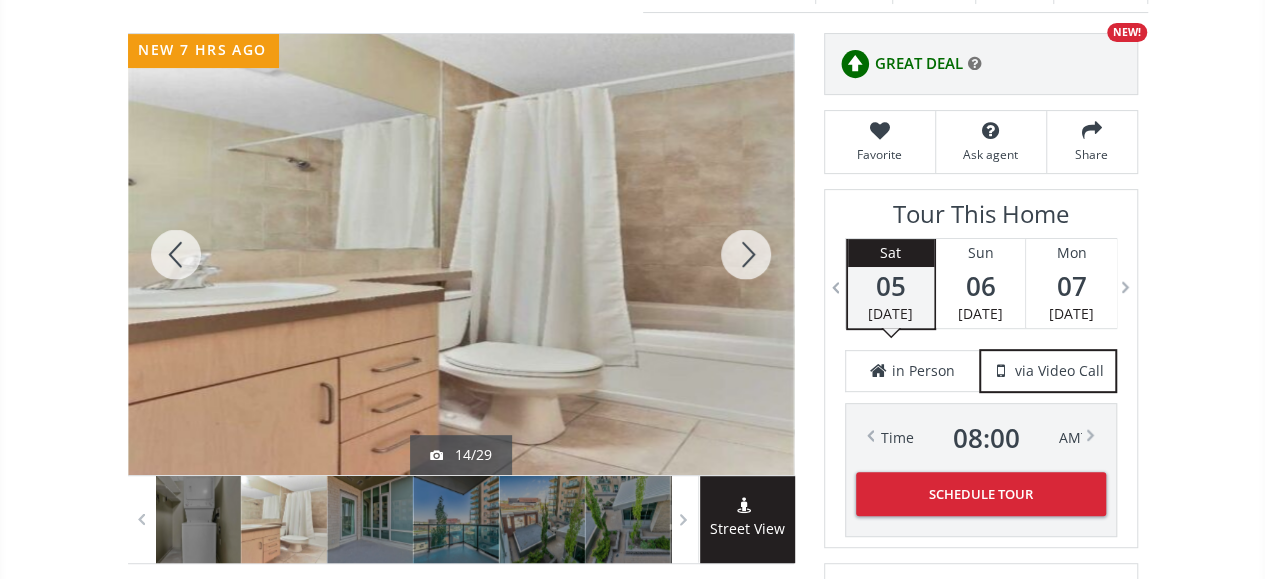 click at bounding box center (746, 254) 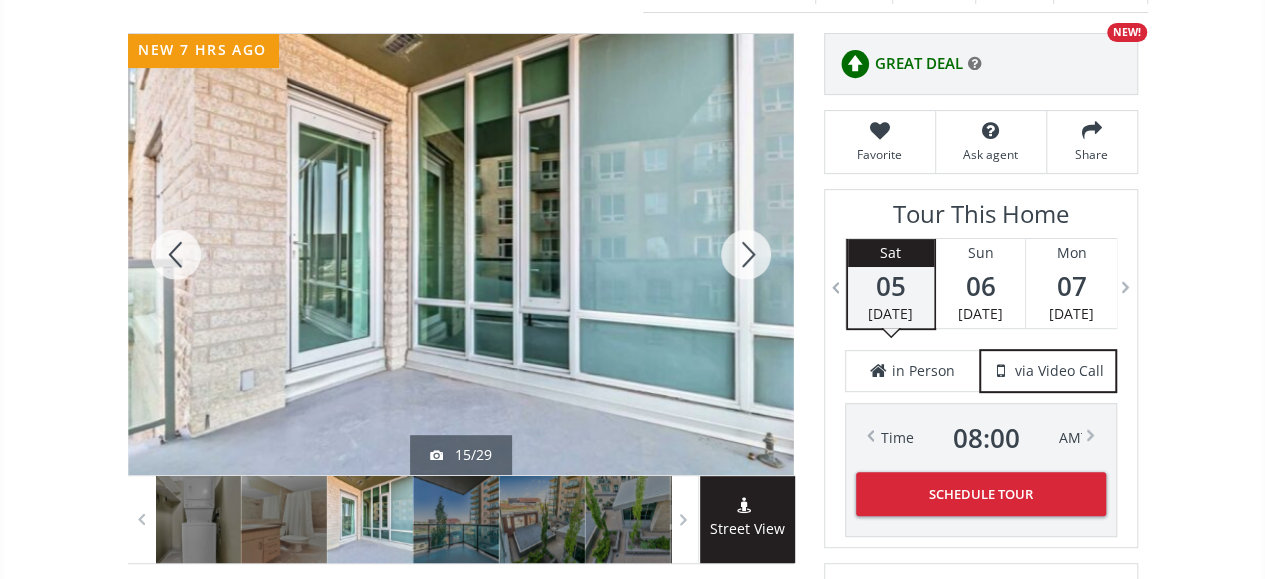 click at bounding box center [746, 254] 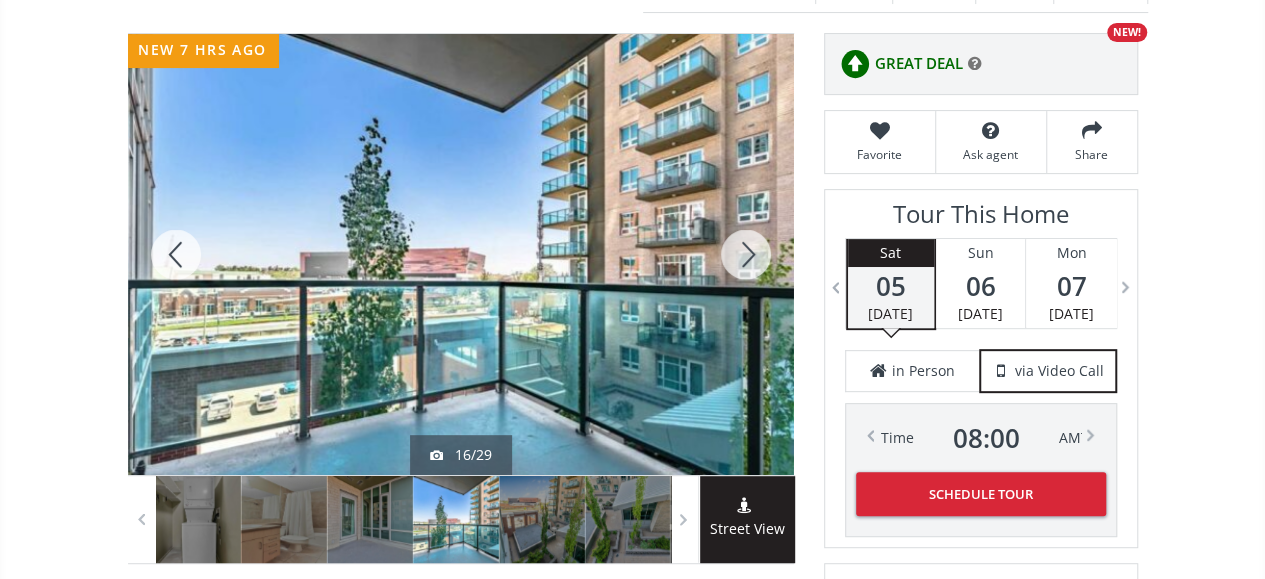 click at bounding box center (746, 254) 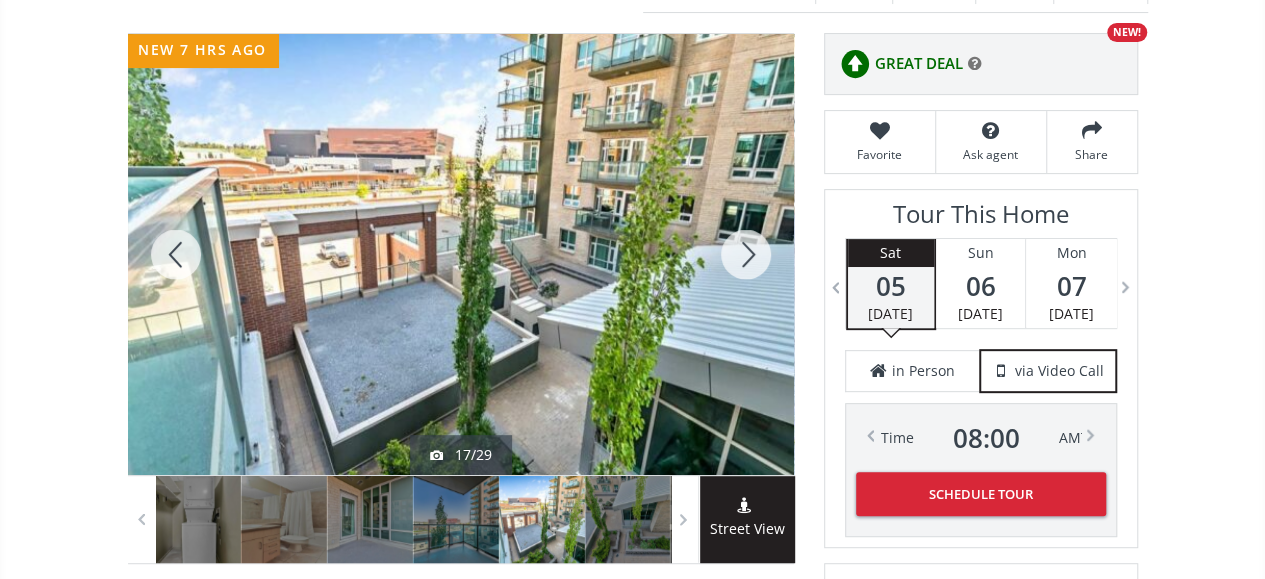 click at bounding box center [746, 254] 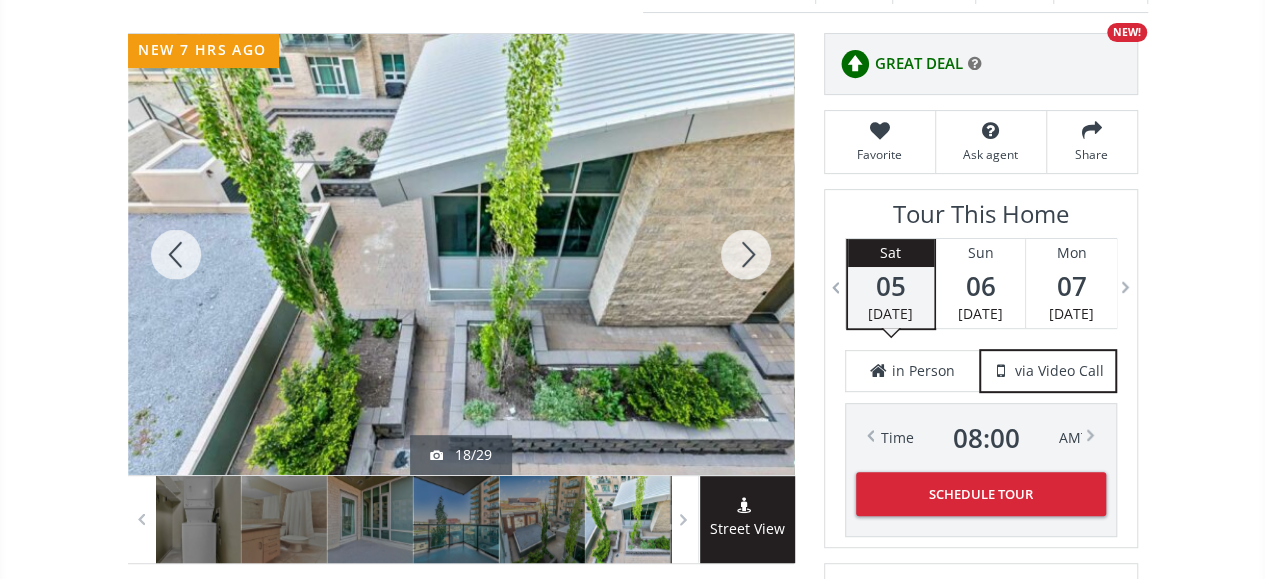 click at bounding box center [746, 254] 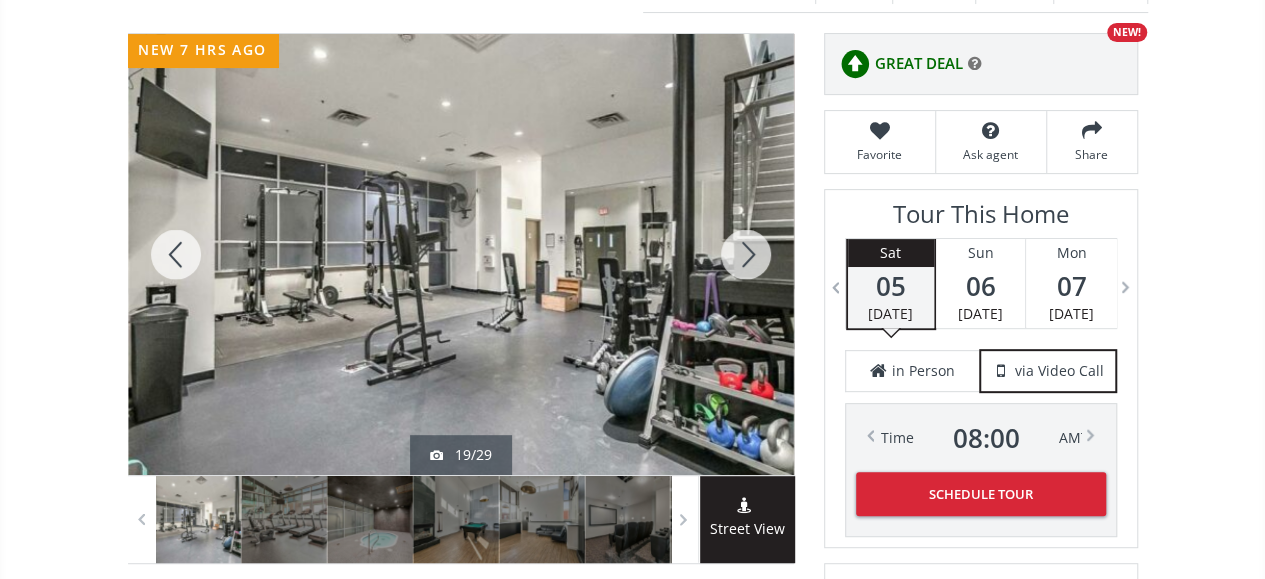click at bounding box center (746, 254) 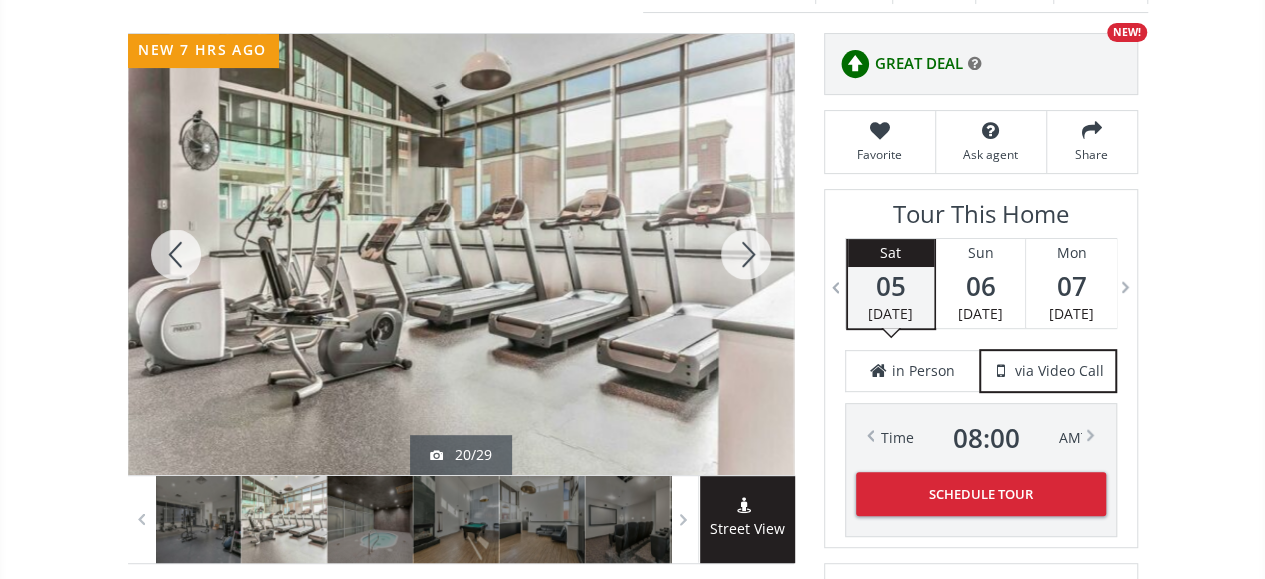 click at bounding box center (746, 254) 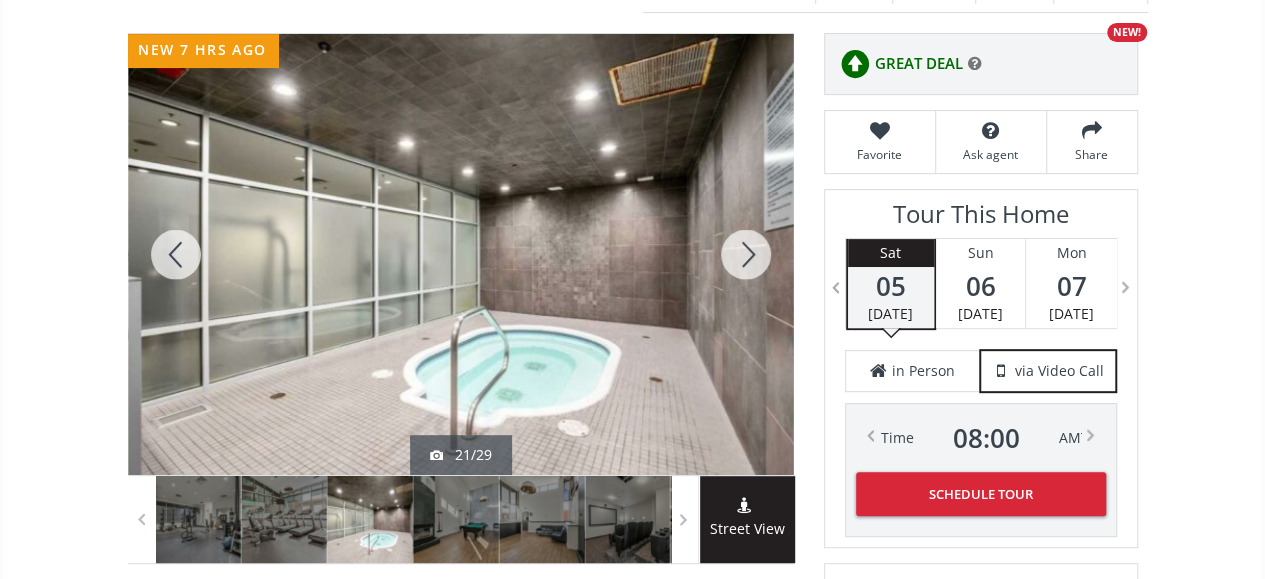 click at bounding box center (746, 254) 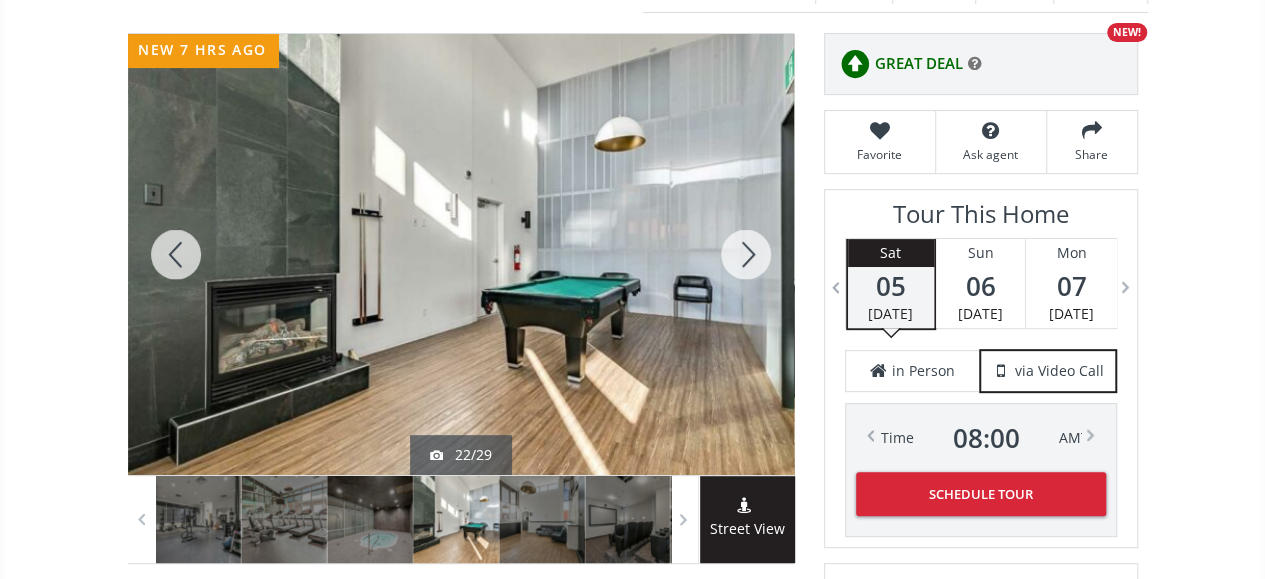 click at bounding box center (746, 254) 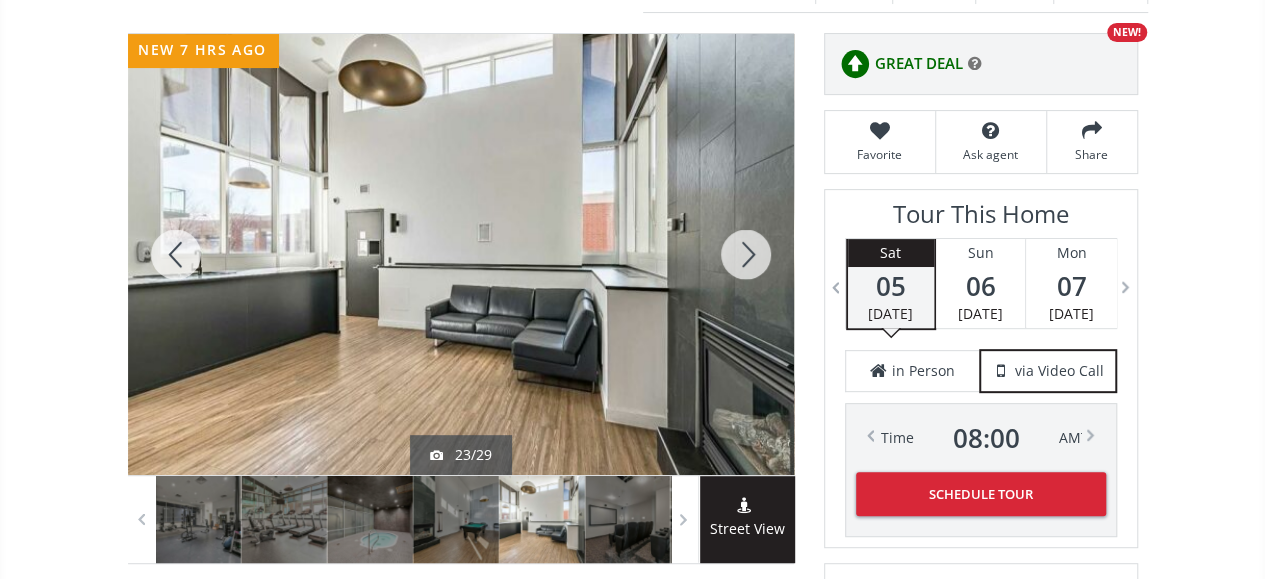 click at bounding box center [746, 254] 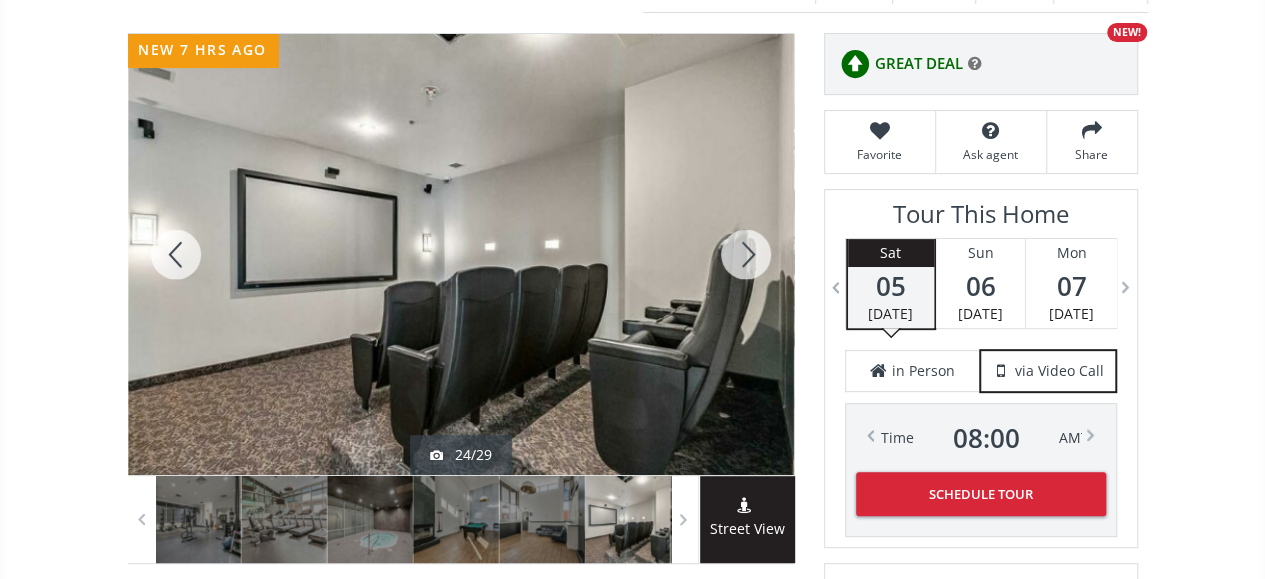 click at bounding box center [746, 254] 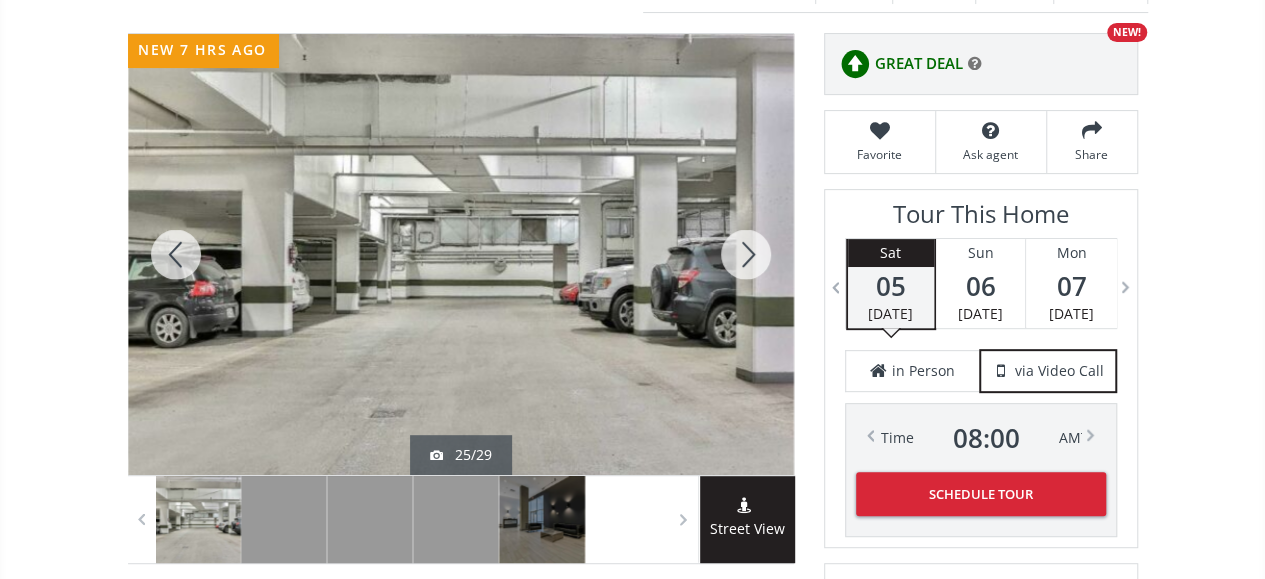 click at bounding box center [746, 254] 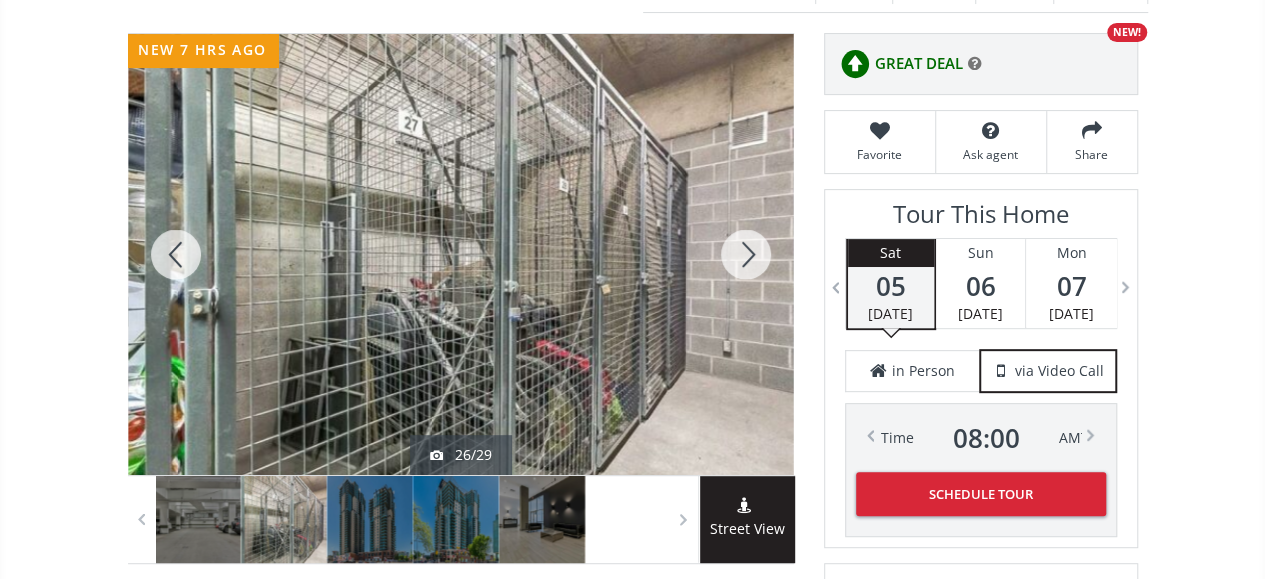click at bounding box center [746, 254] 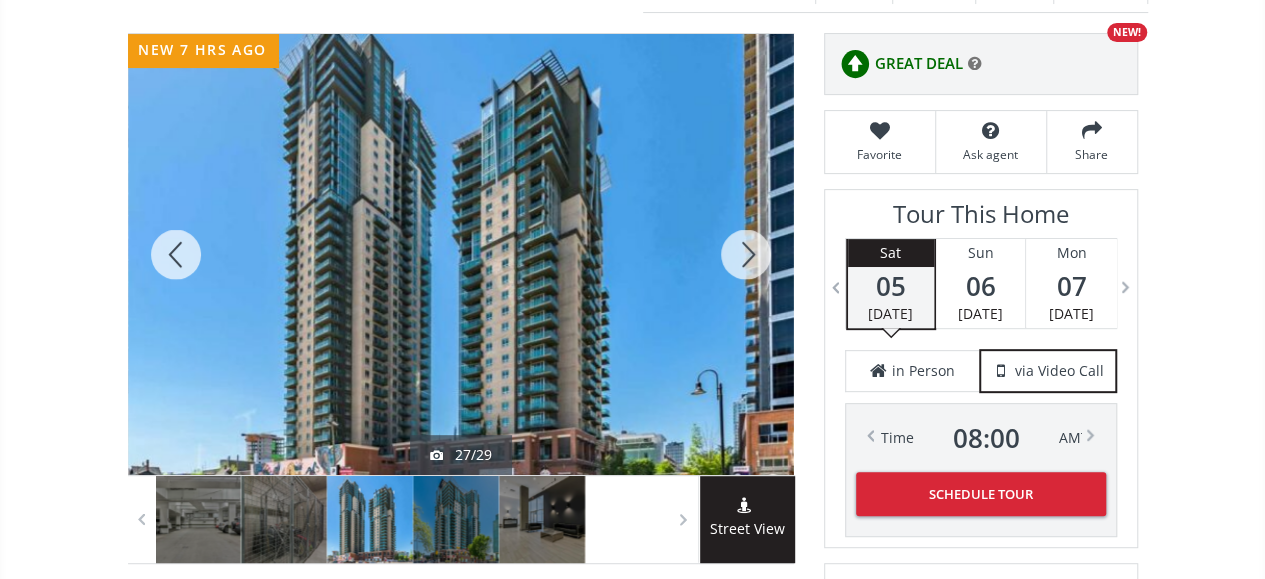 click at bounding box center (746, 254) 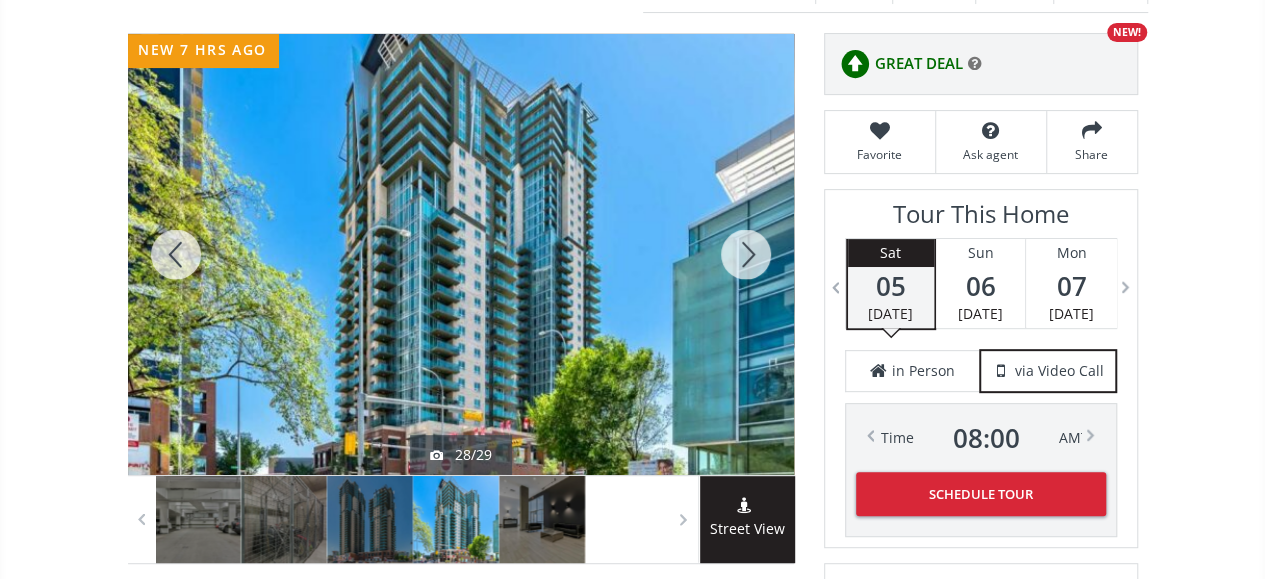 click at bounding box center [746, 254] 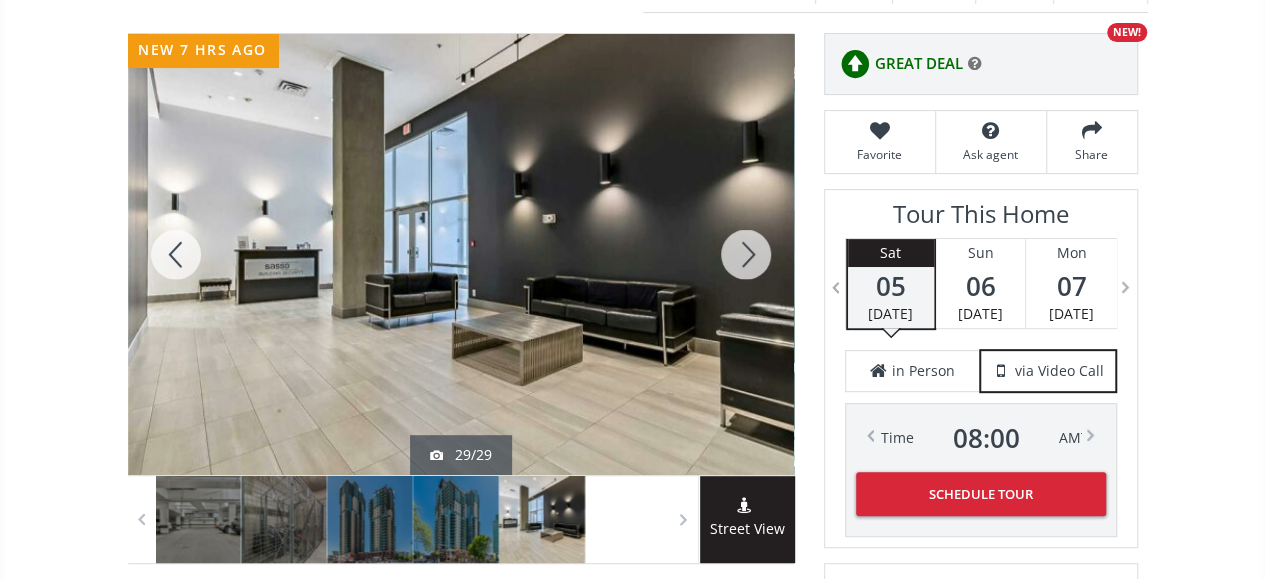 click at bounding box center [746, 254] 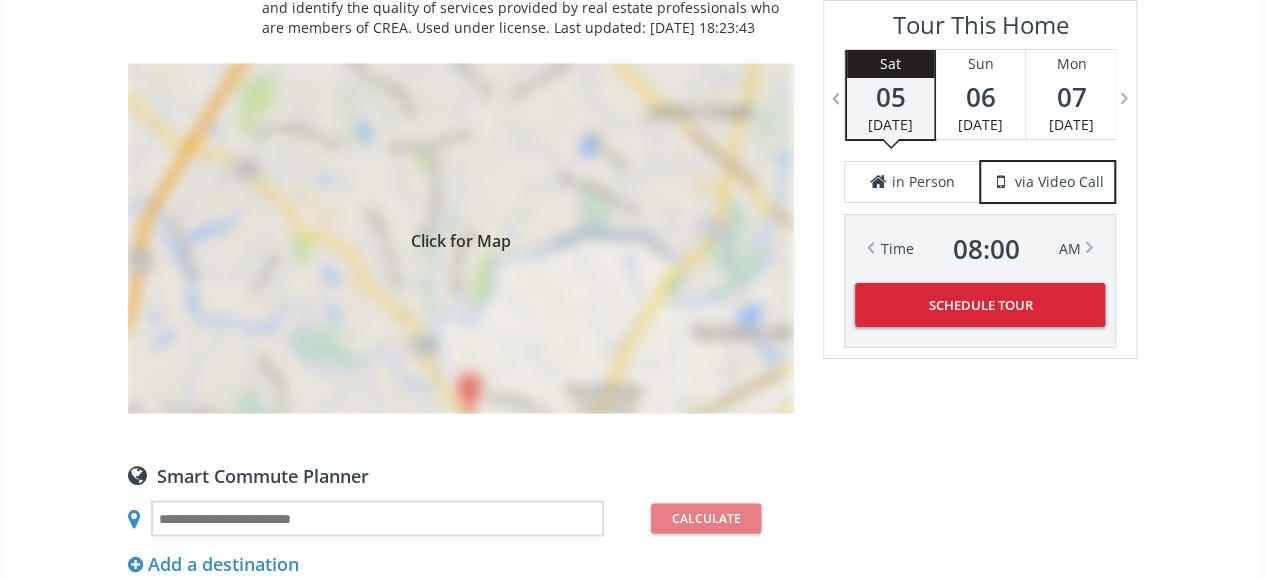 scroll, scrollTop: 1588, scrollLeft: 0, axis: vertical 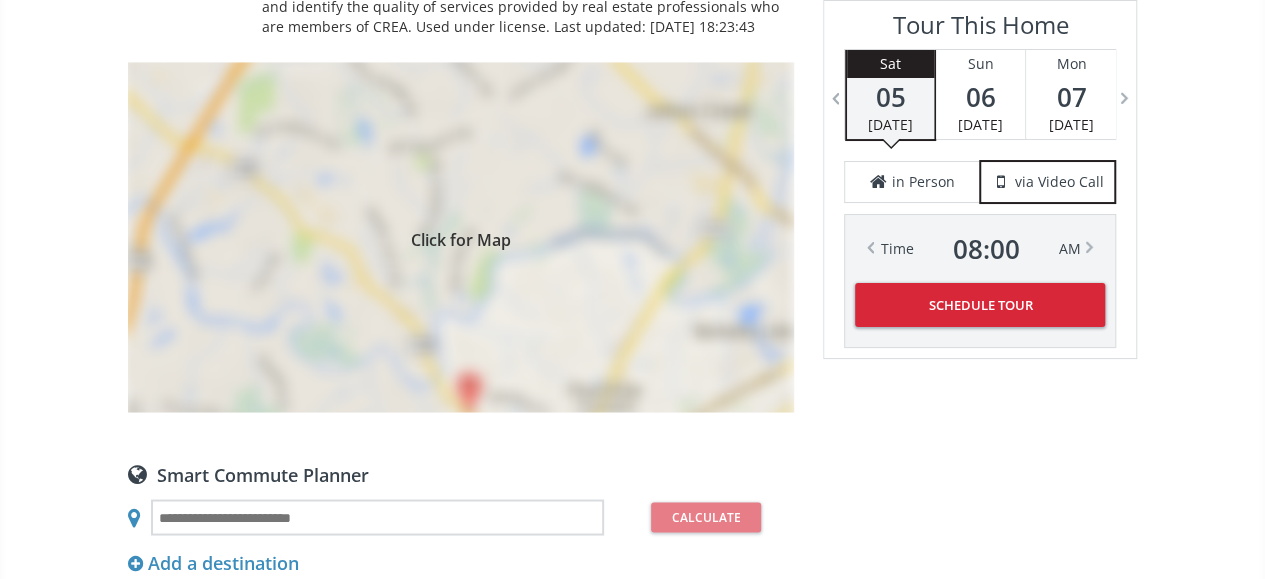 click on "Click for Map" at bounding box center [461, 237] 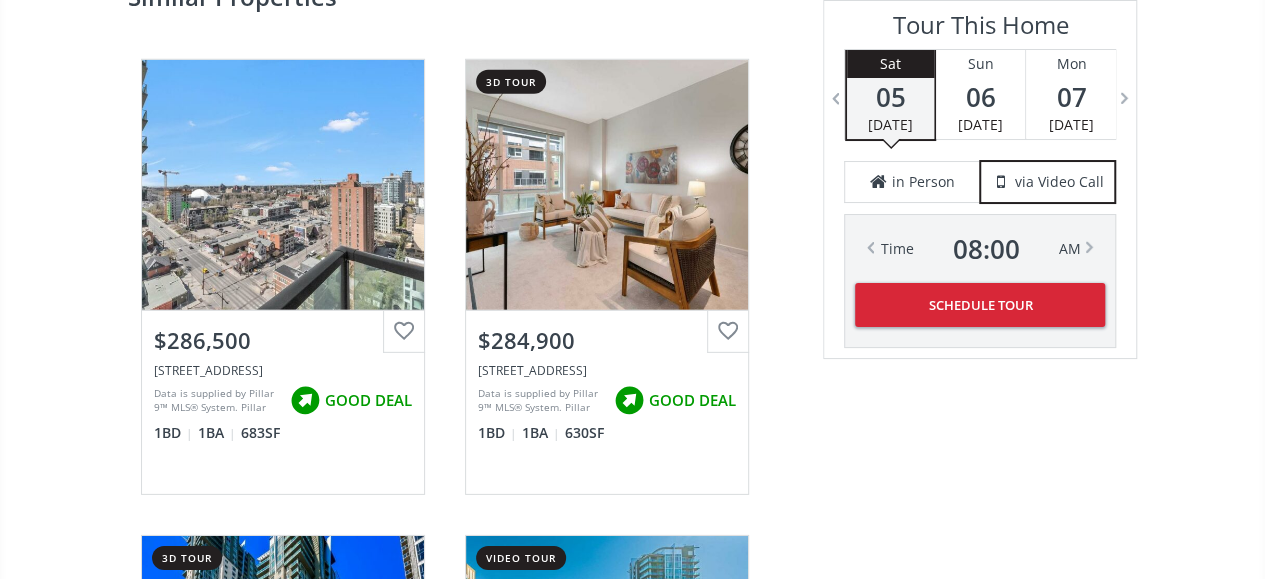 scroll, scrollTop: 2844, scrollLeft: 0, axis: vertical 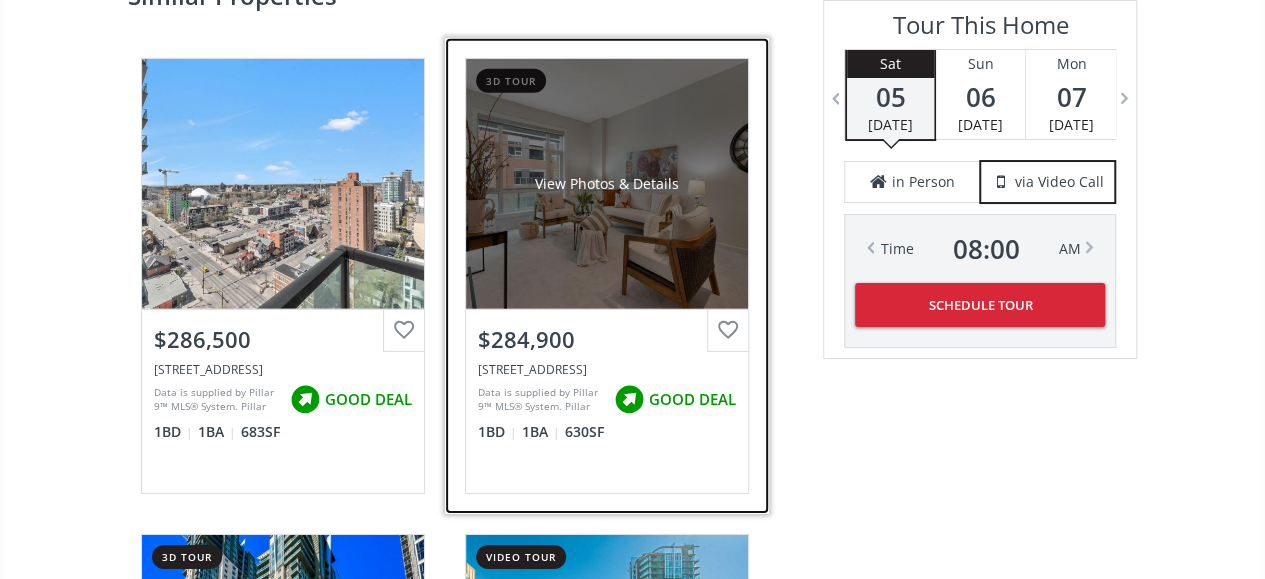 click on "View Photos & Details" at bounding box center [607, 184] 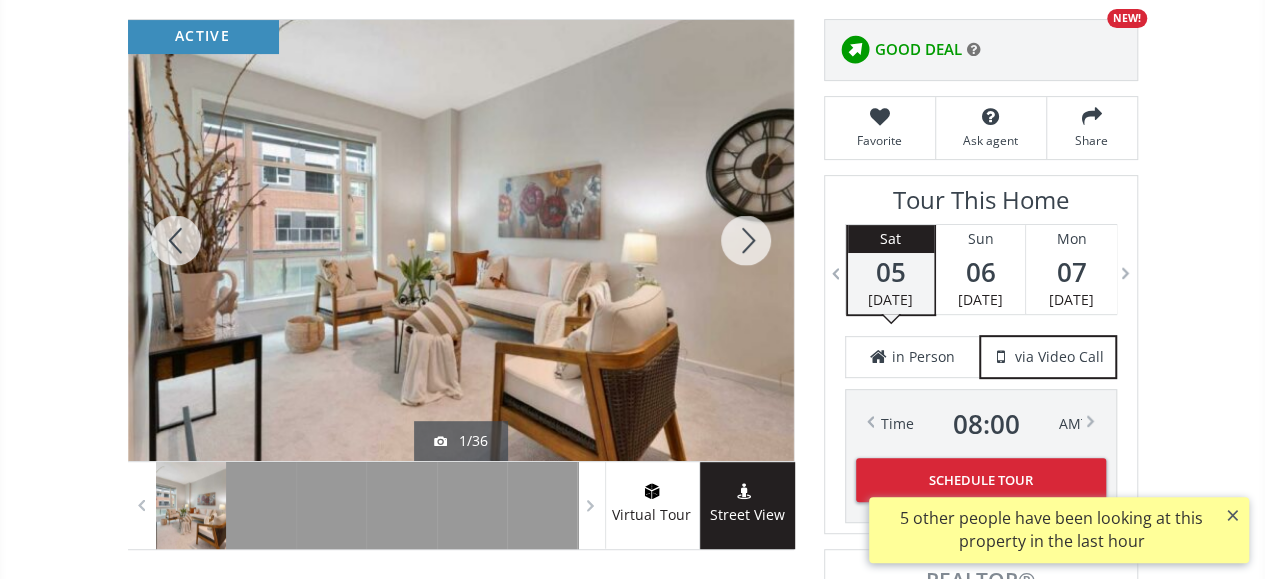 scroll, scrollTop: 276, scrollLeft: 0, axis: vertical 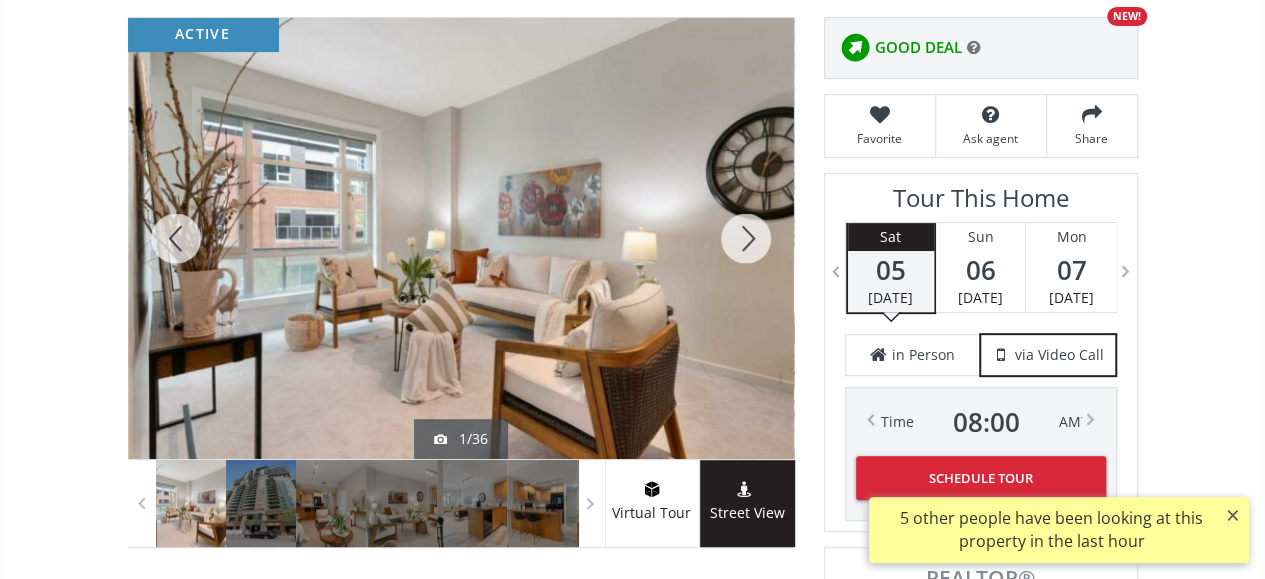 click on "1/36" at bounding box center (461, 439) 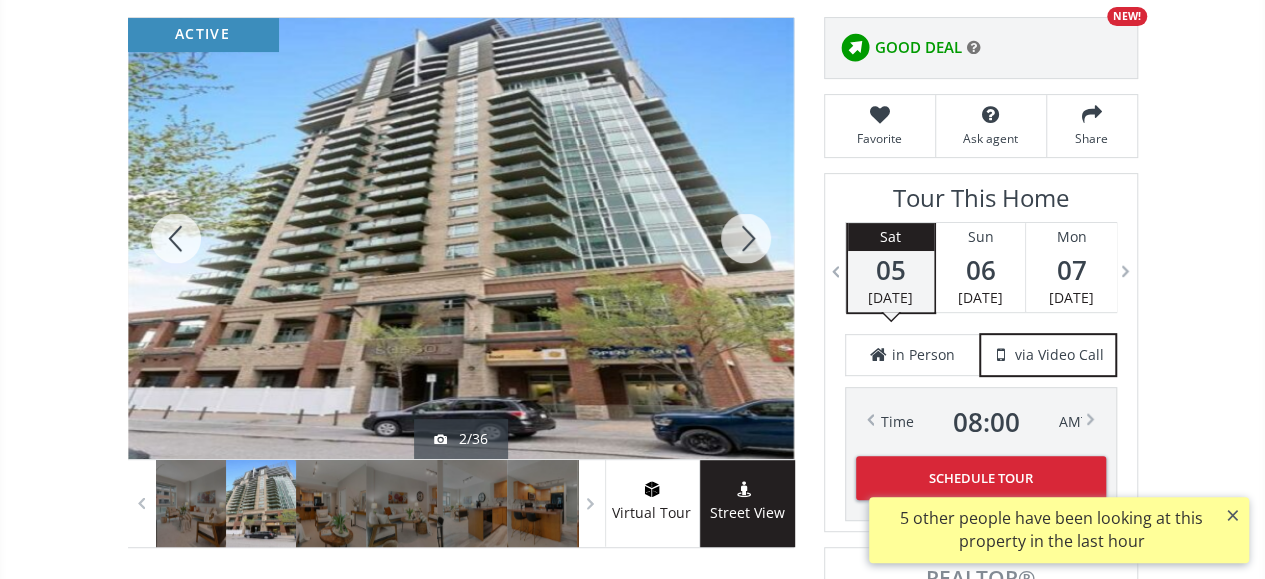 click at bounding box center [746, 238] 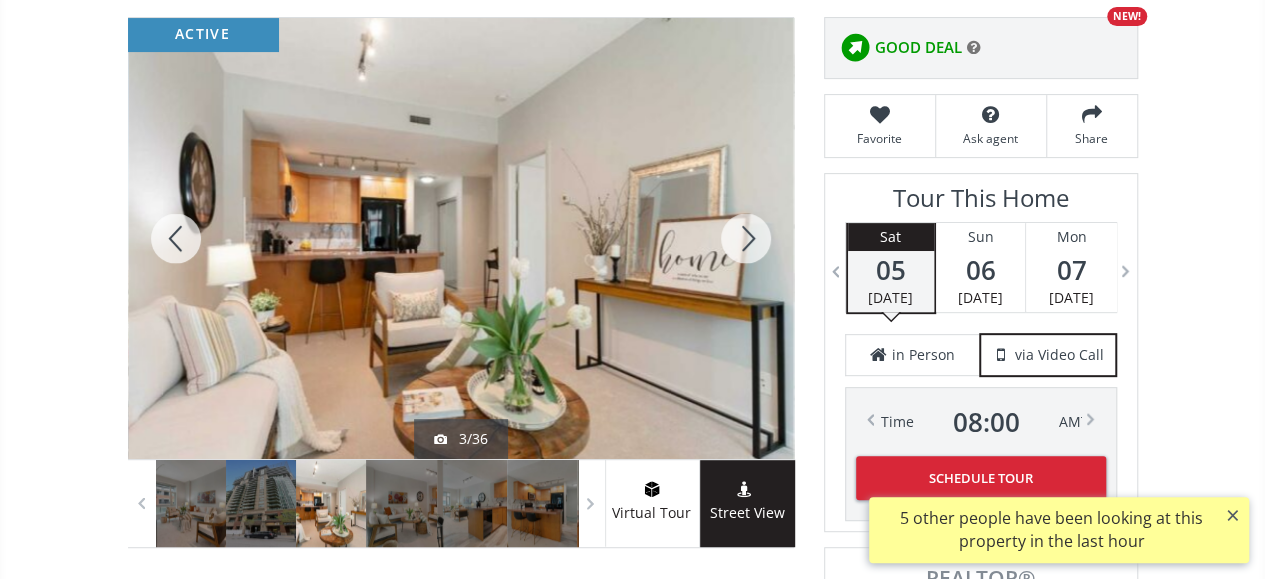 click at bounding box center (746, 238) 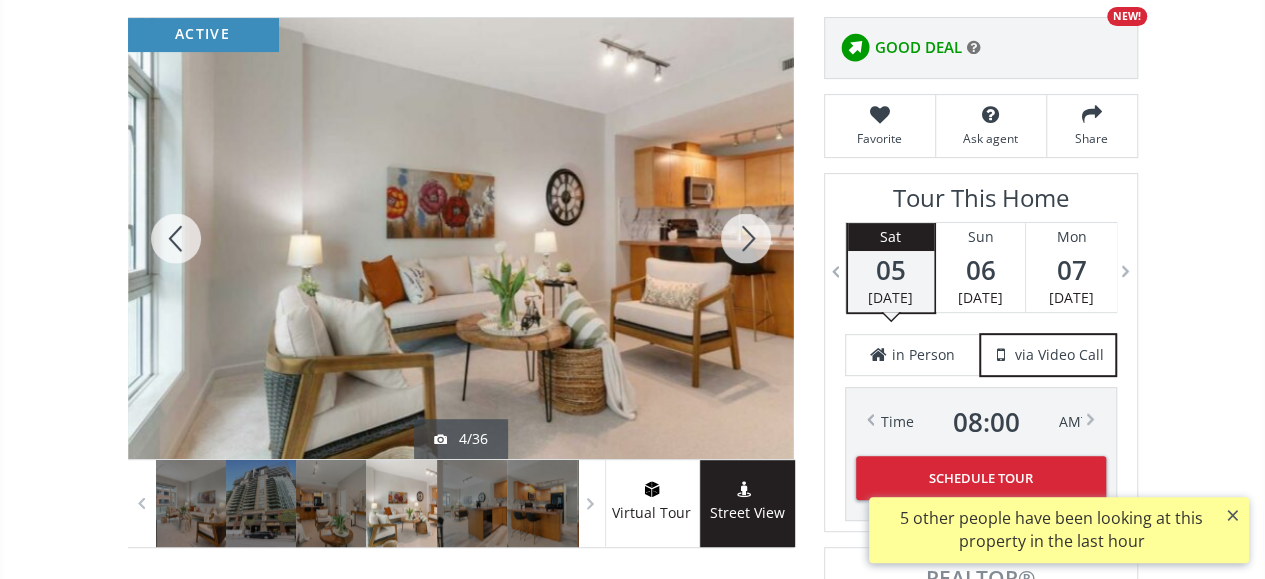 click at bounding box center [746, 238] 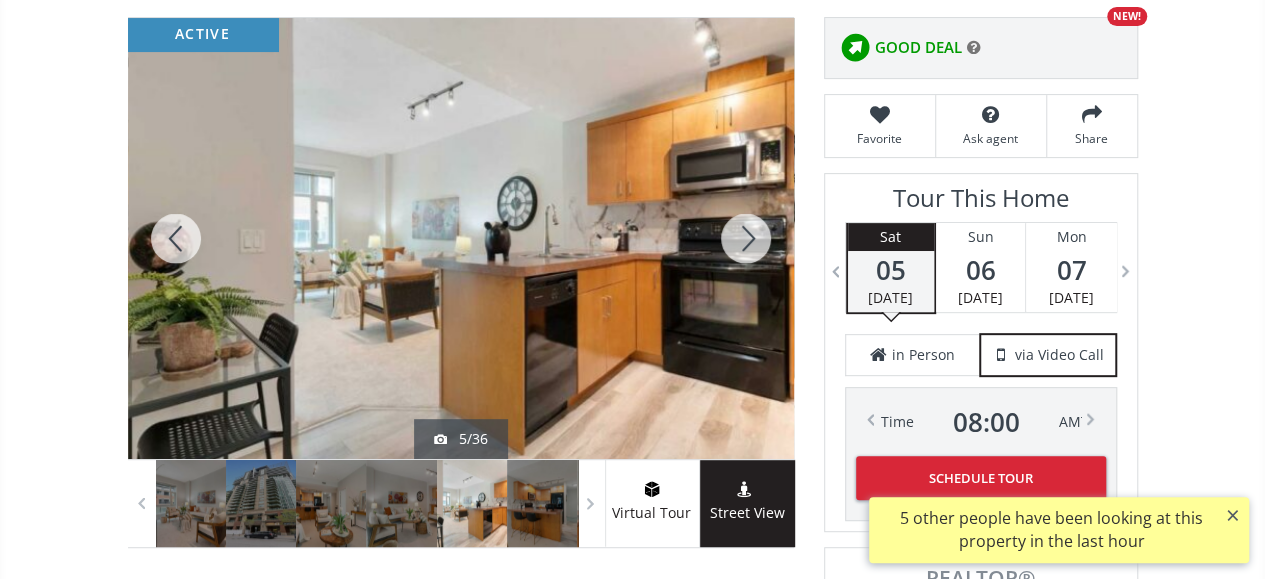 click at bounding box center (746, 238) 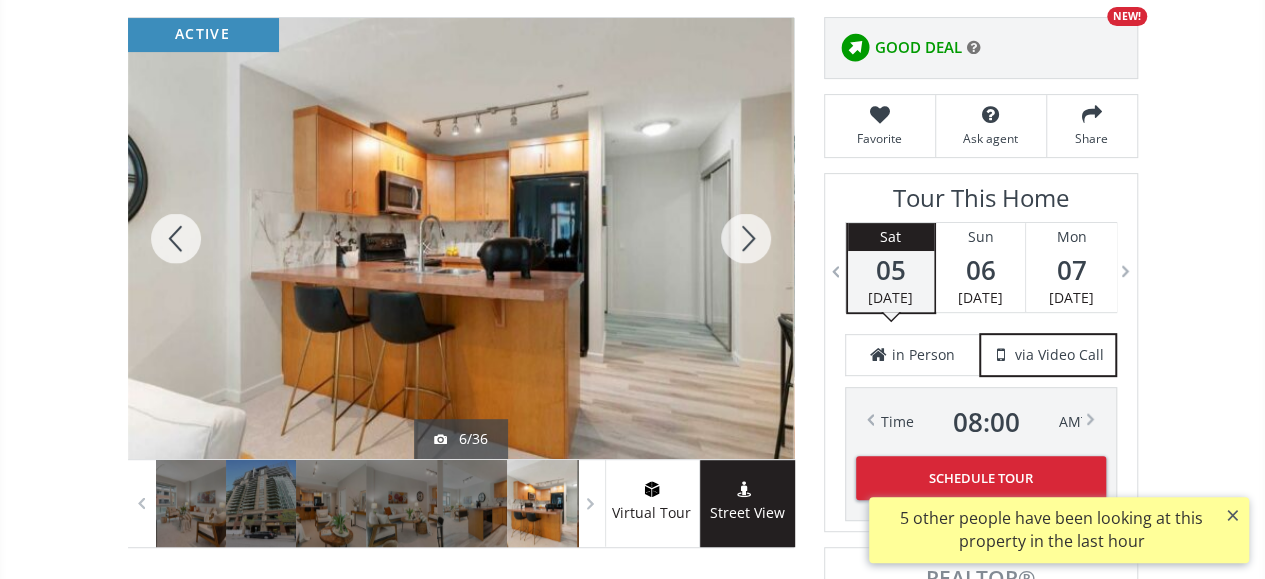 click at bounding box center [746, 238] 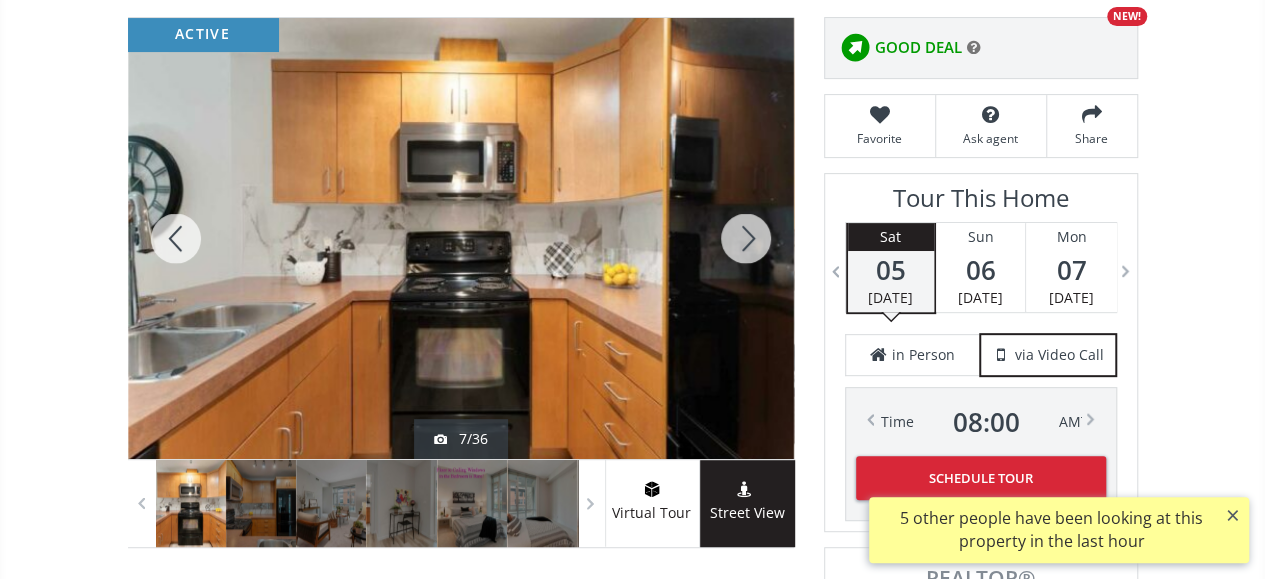 click at bounding box center [746, 238] 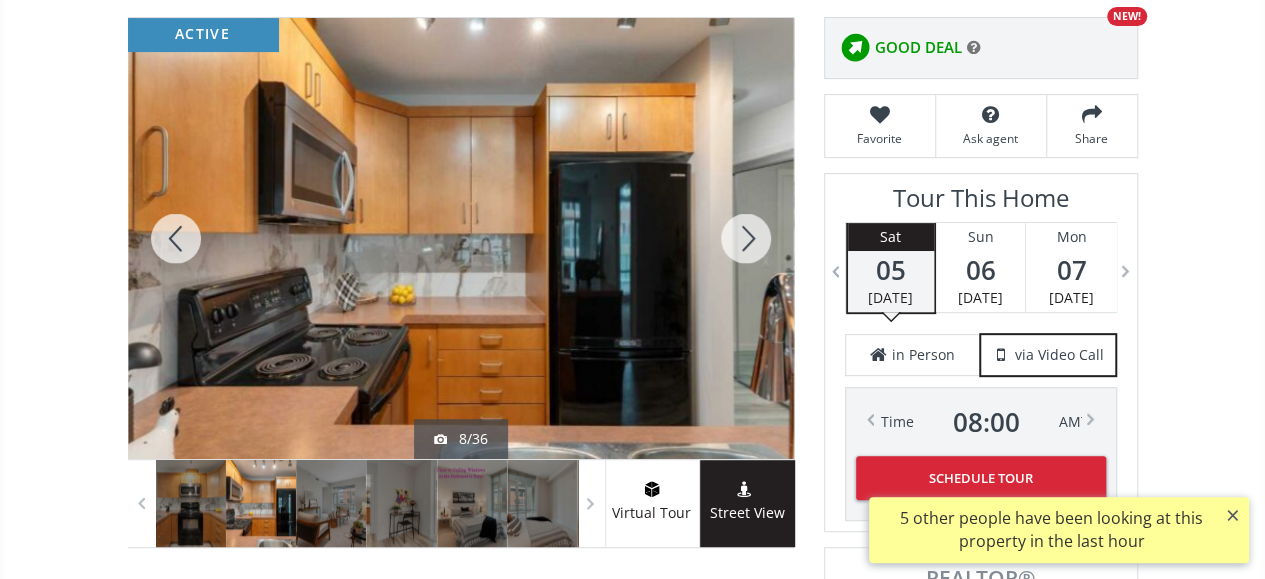 click at bounding box center [746, 238] 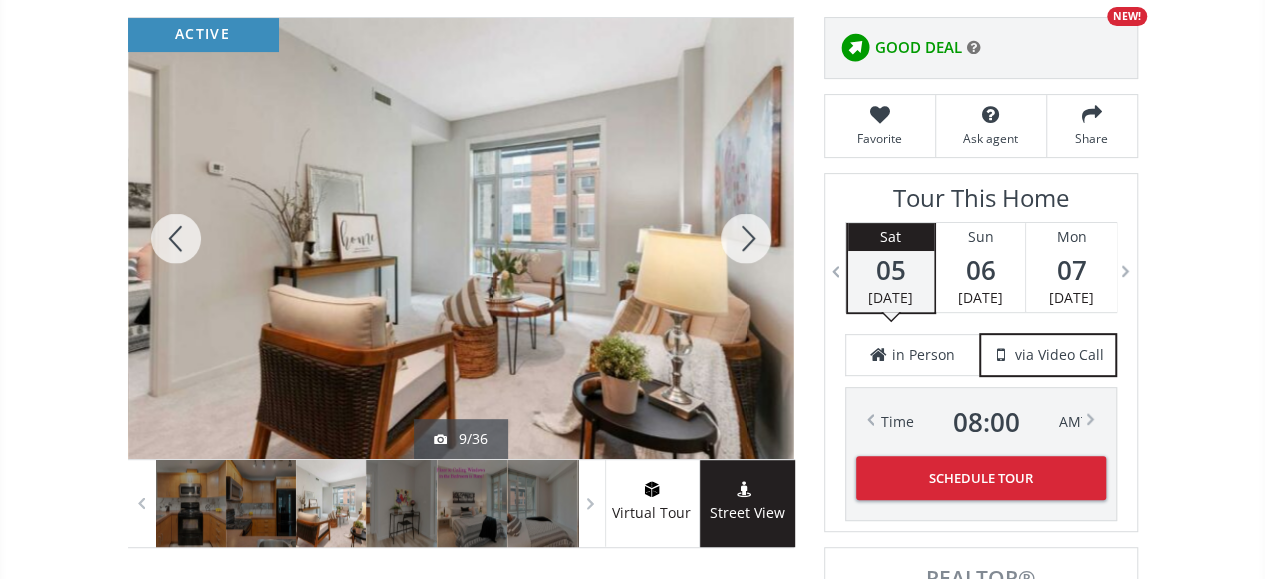 click at bounding box center [746, 238] 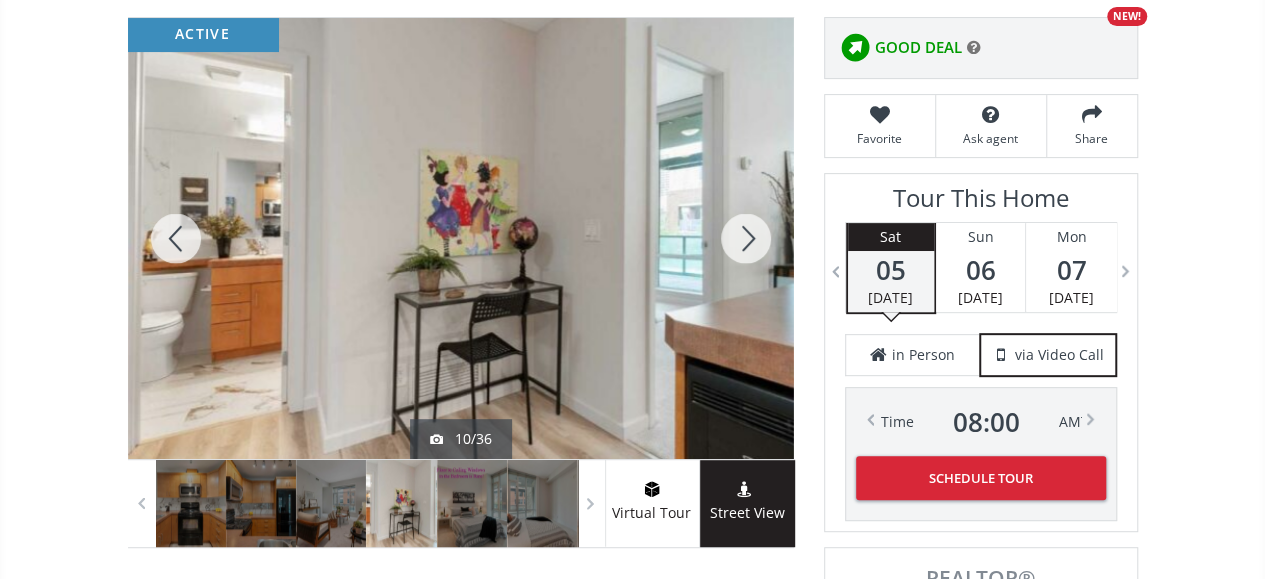 click at bounding box center [746, 238] 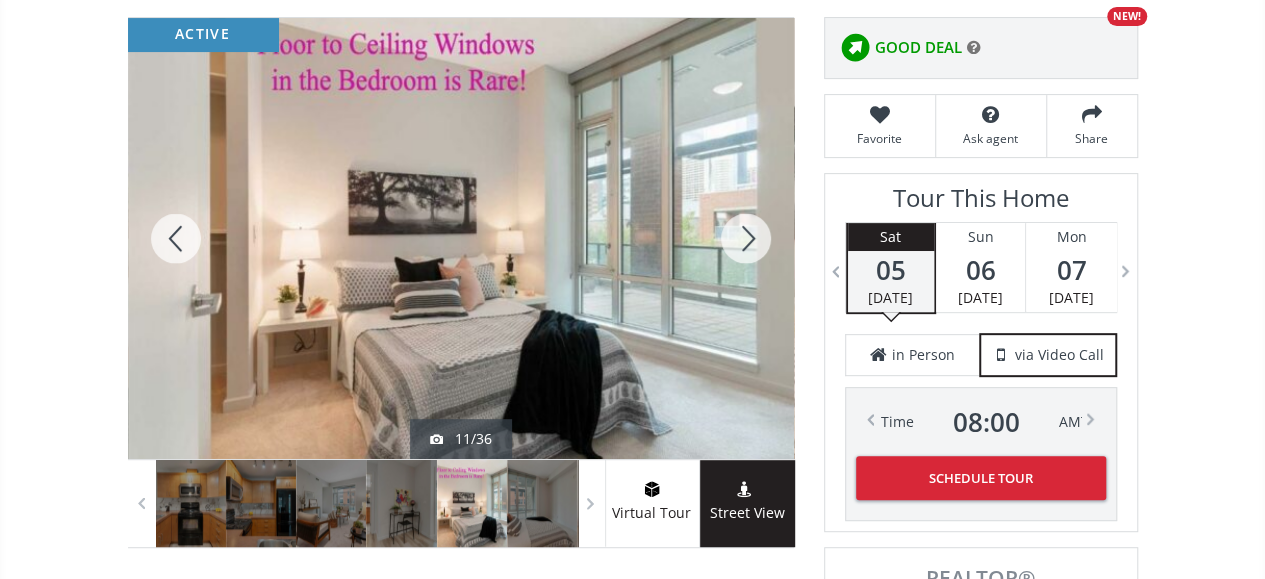 click at bounding box center (746, 238) 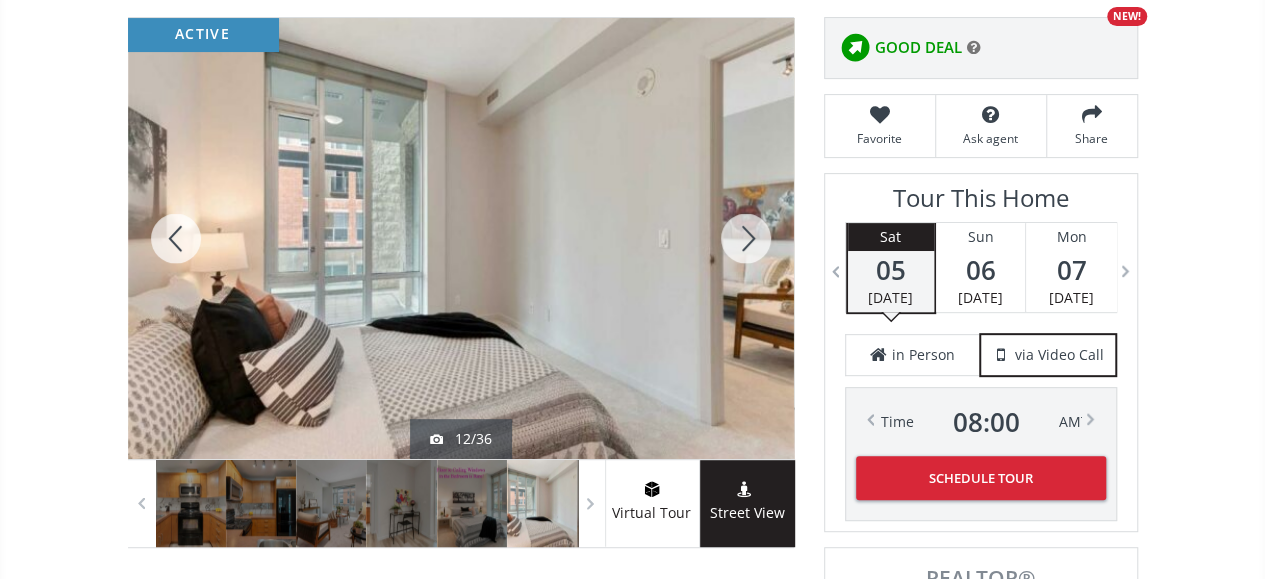 click at bounding box center (746, 238) 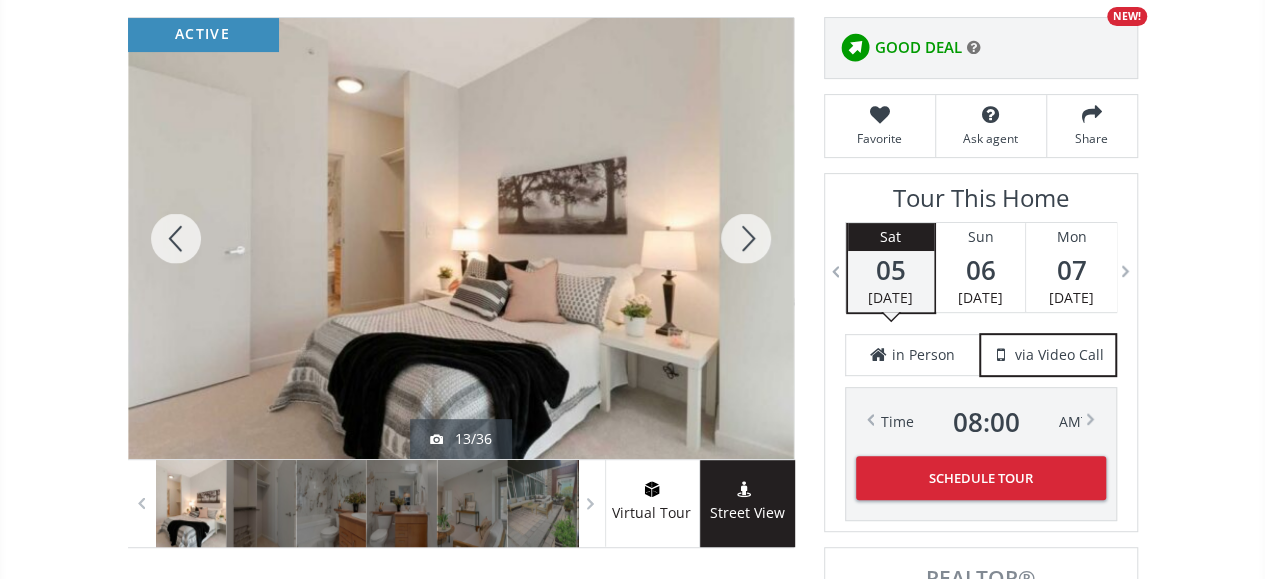 click at bounding box center [746, 238] 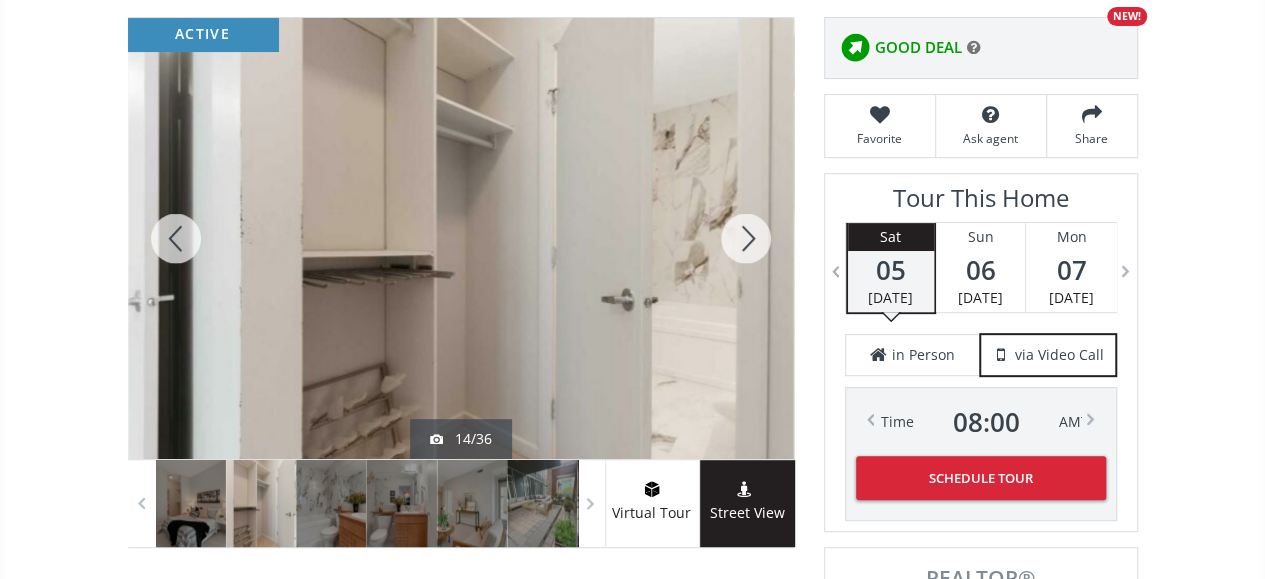 click at bounding box center [746, 238] 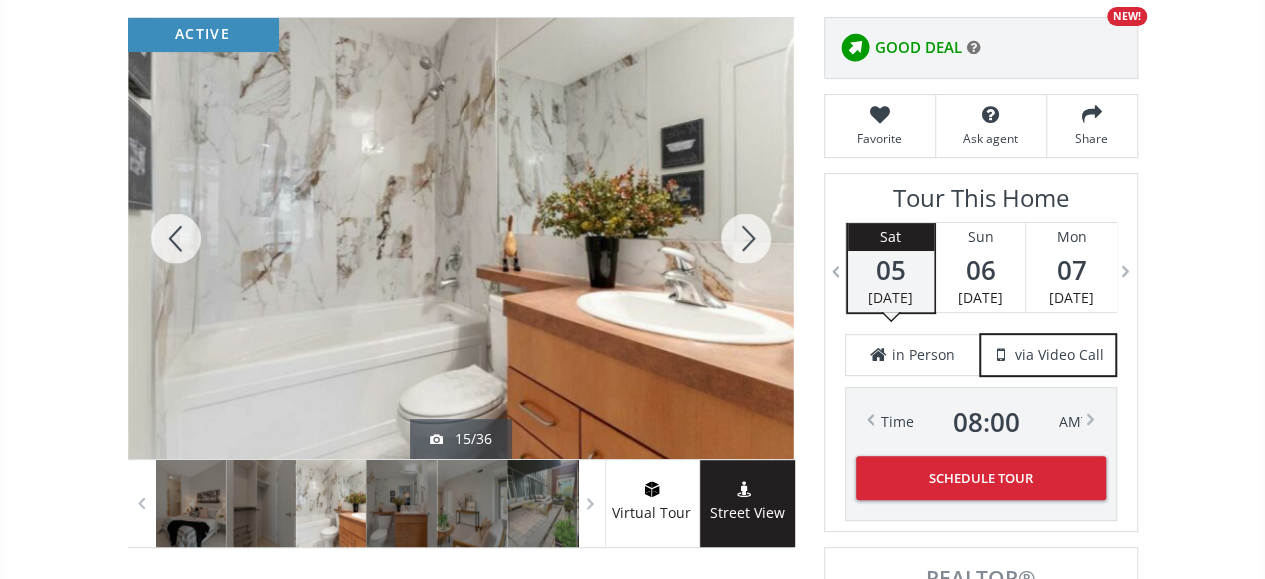 click at bounding box center [746, 238] 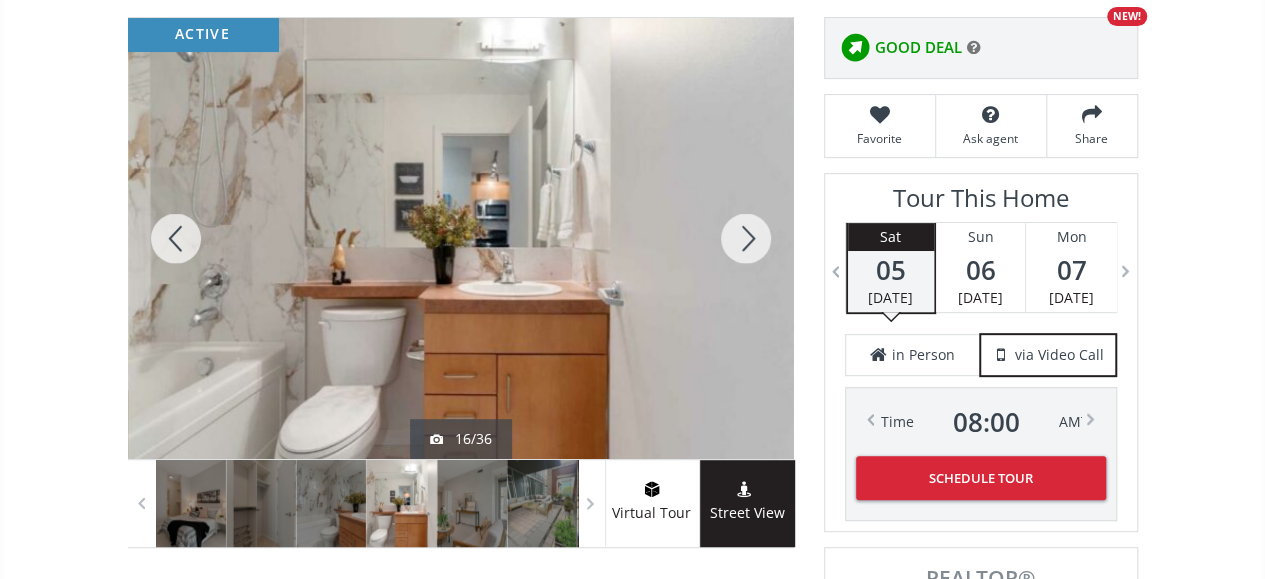 click at bounding box center (746, 238) 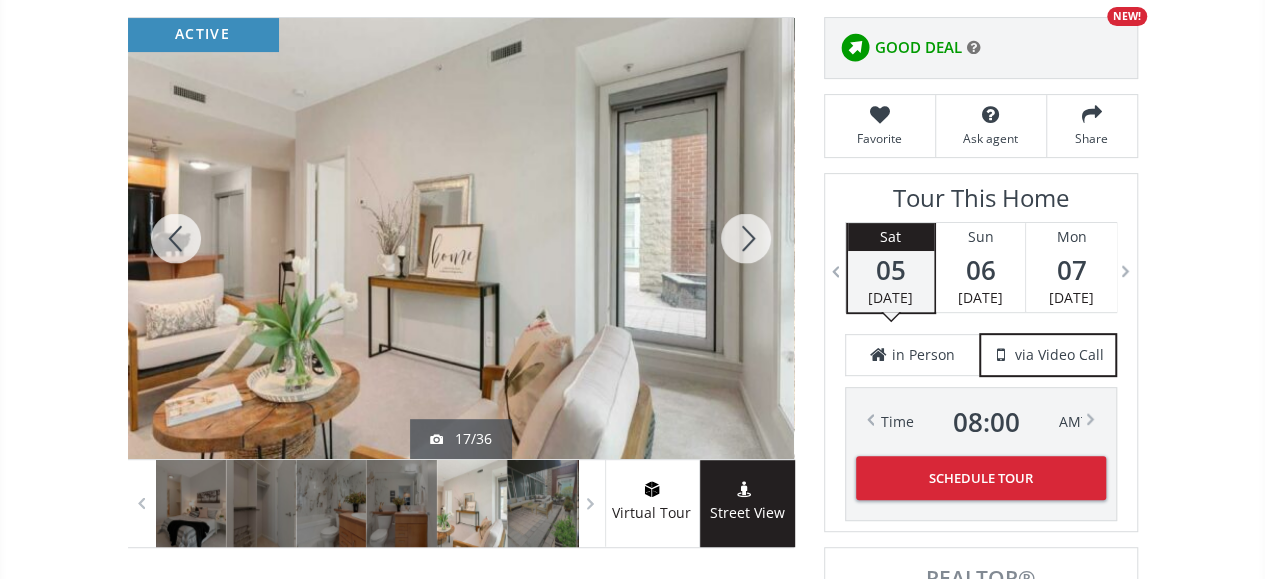 click at bounding box center [746, 238] 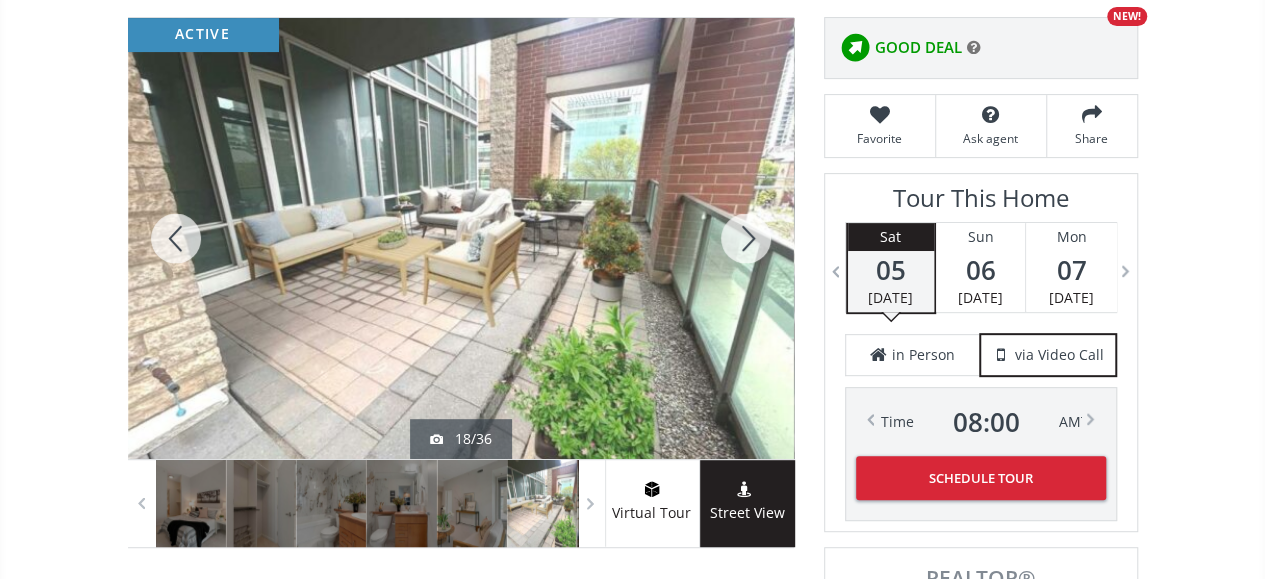 click at bounding box center [746, 238] 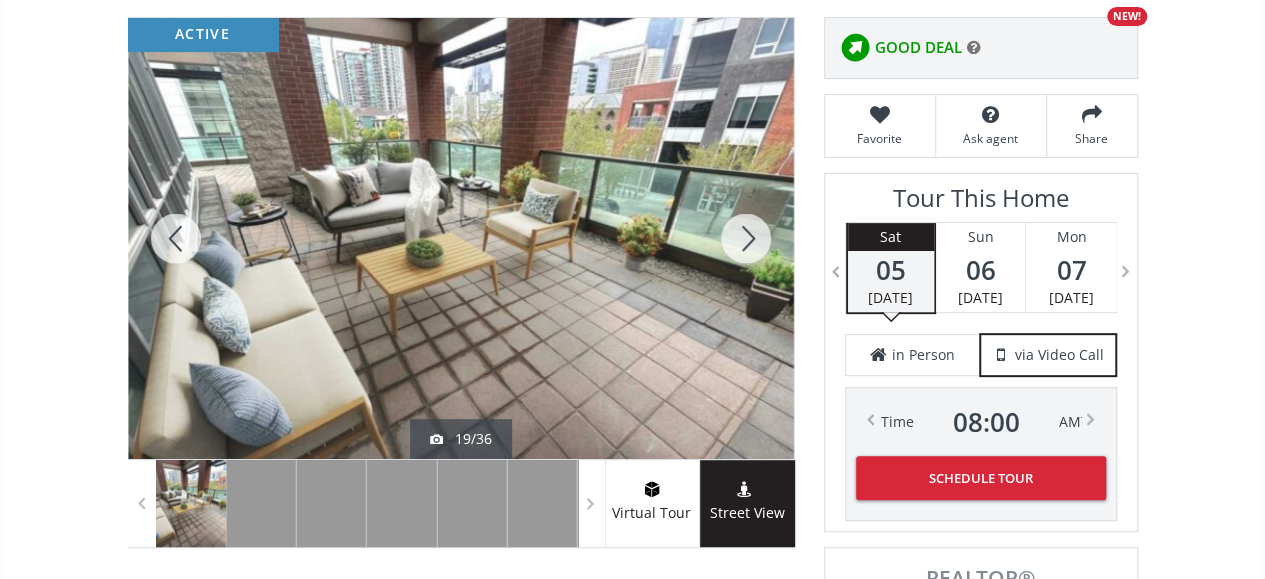 click at bounding box center (746, 238) 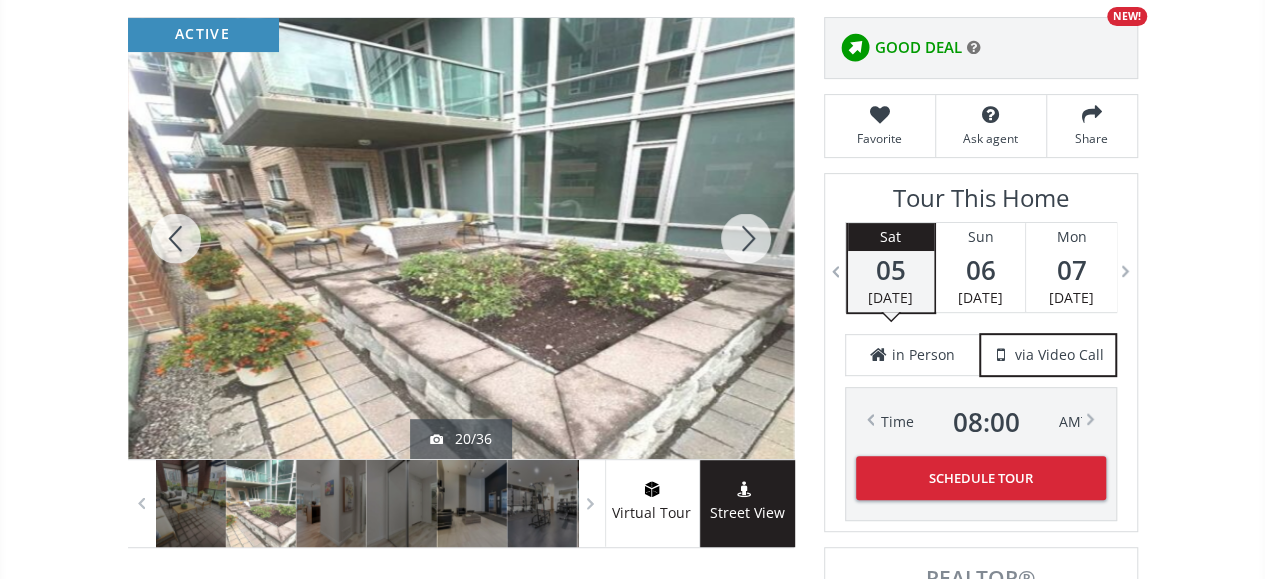 click at bounding box center [746, 238] 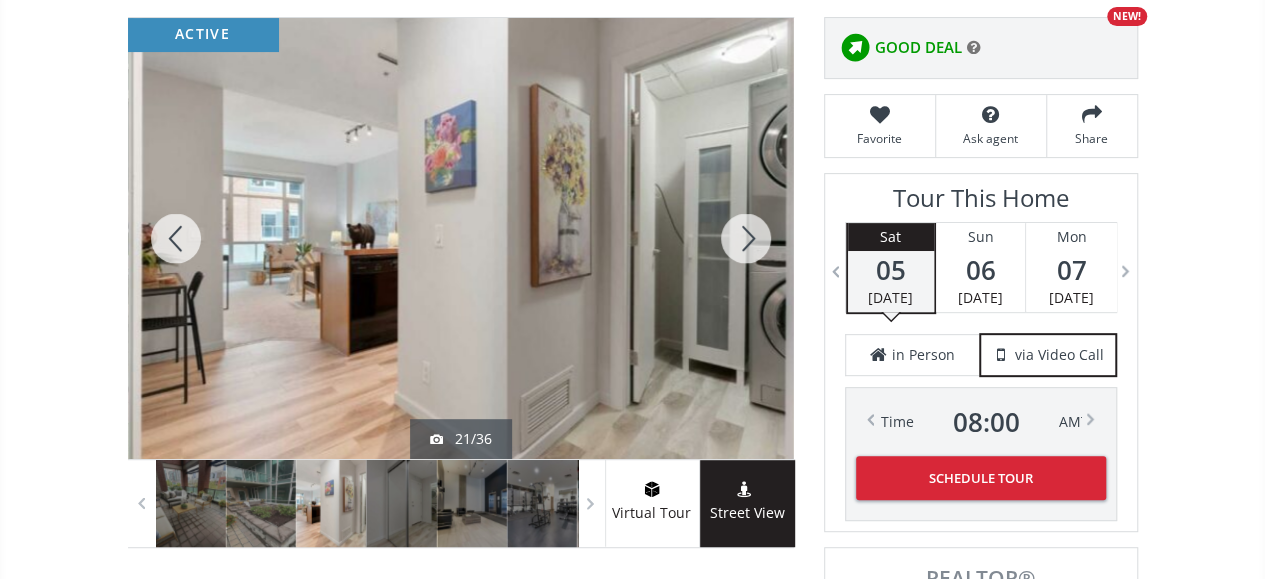 click at bounding box center [746, 238] 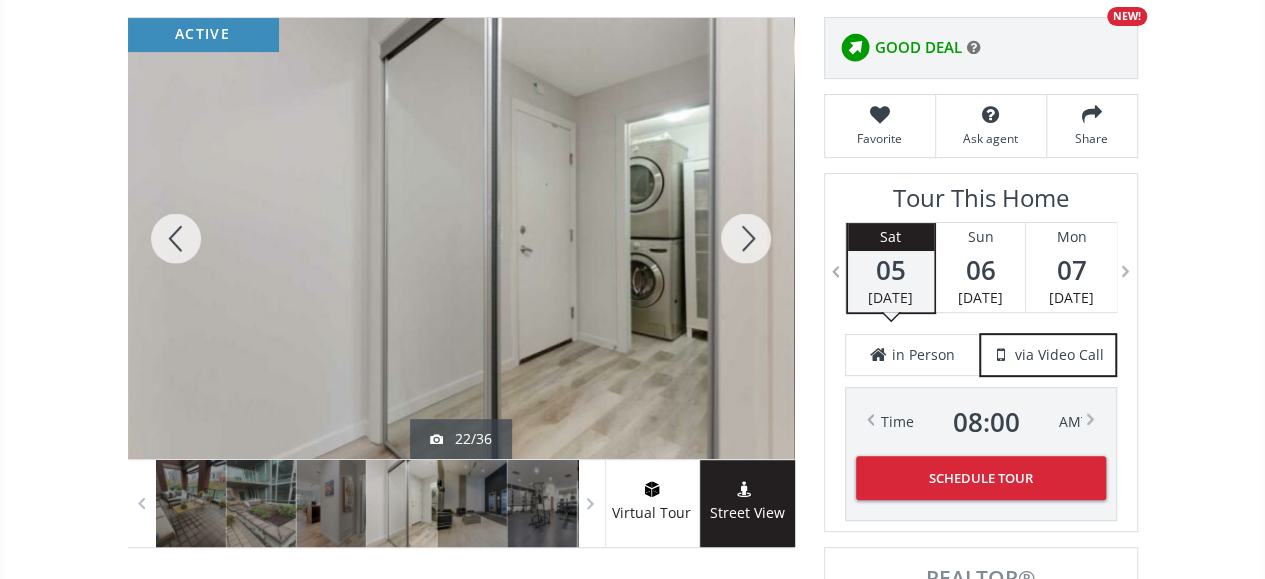 click at bounding box center (746, 238) 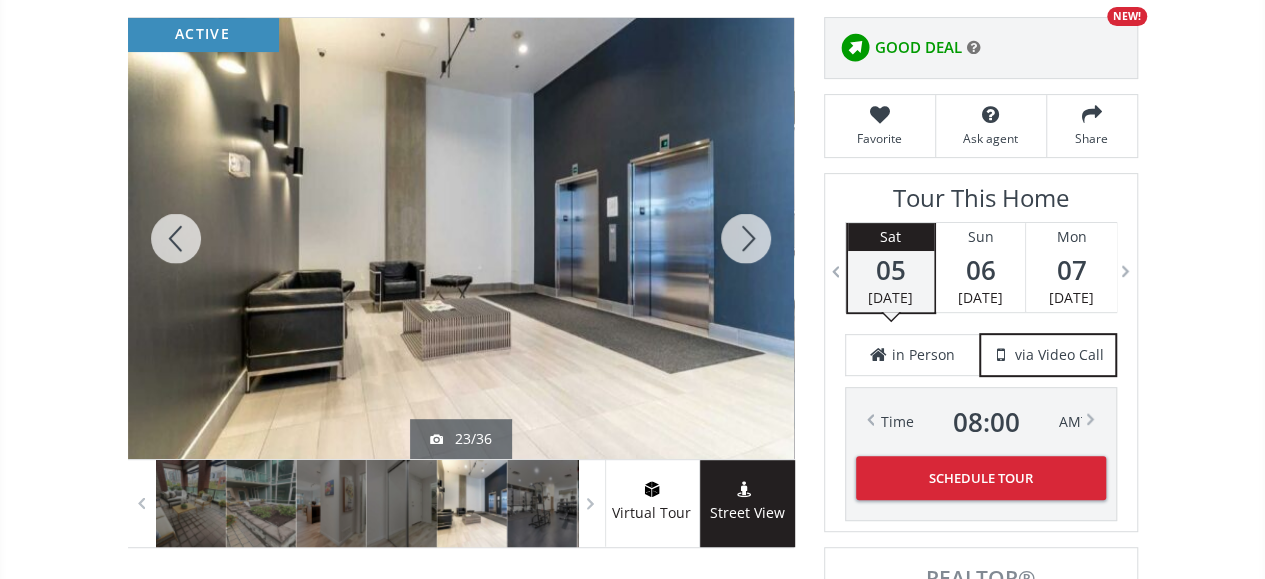 click at bounding box center (746, 238) 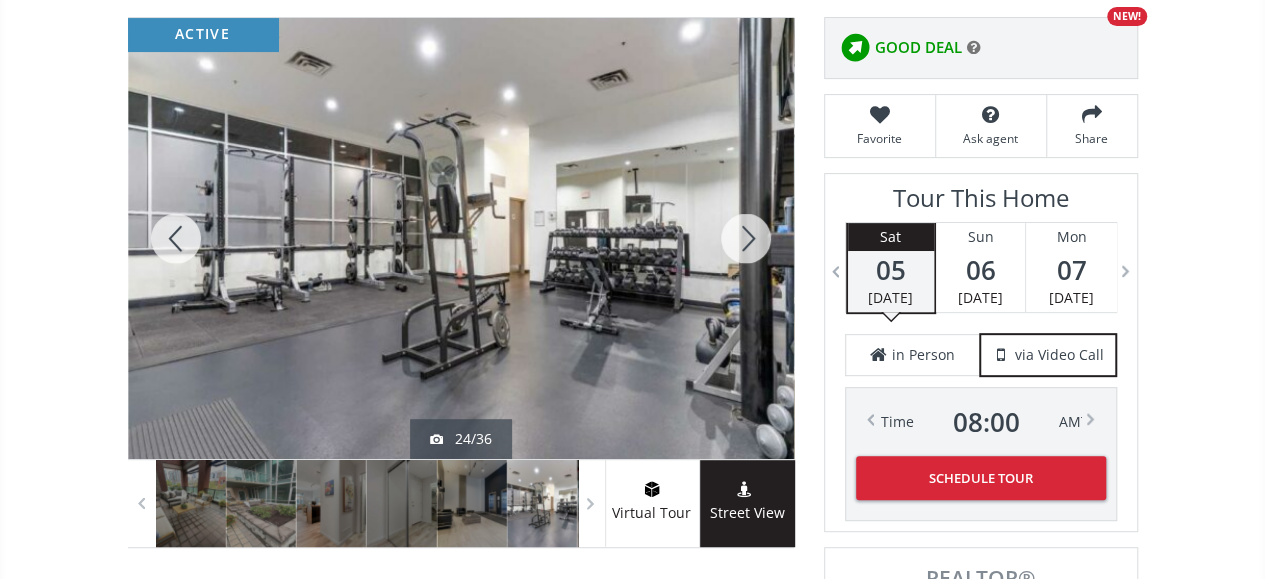 click at bounding box center [746, 238] 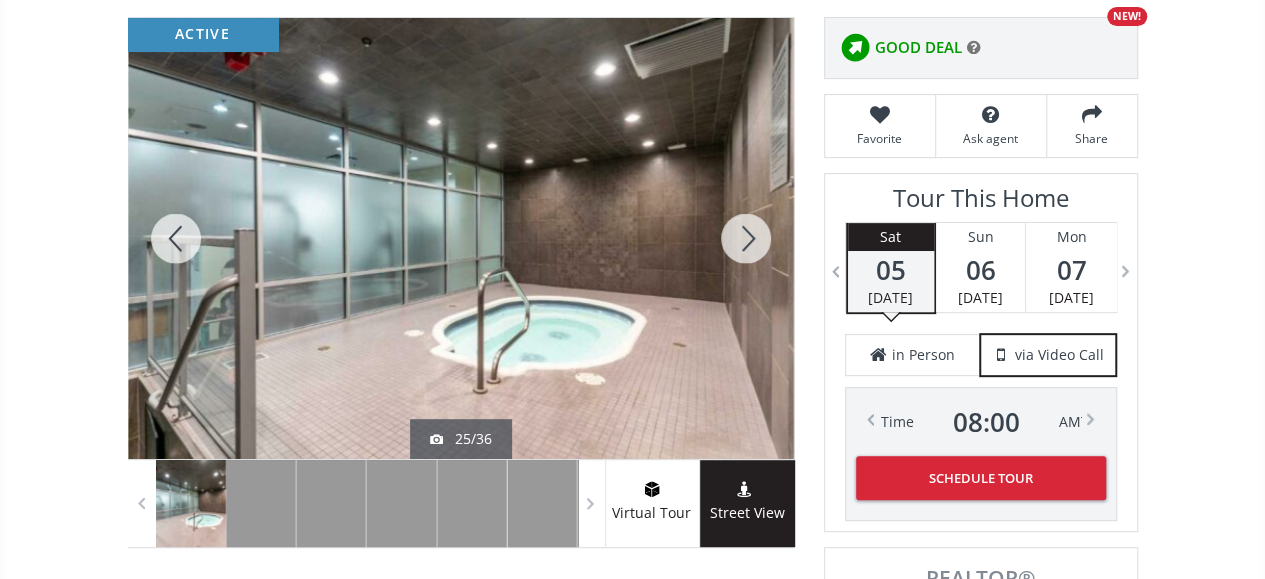 click at bounding box center (746, 238) 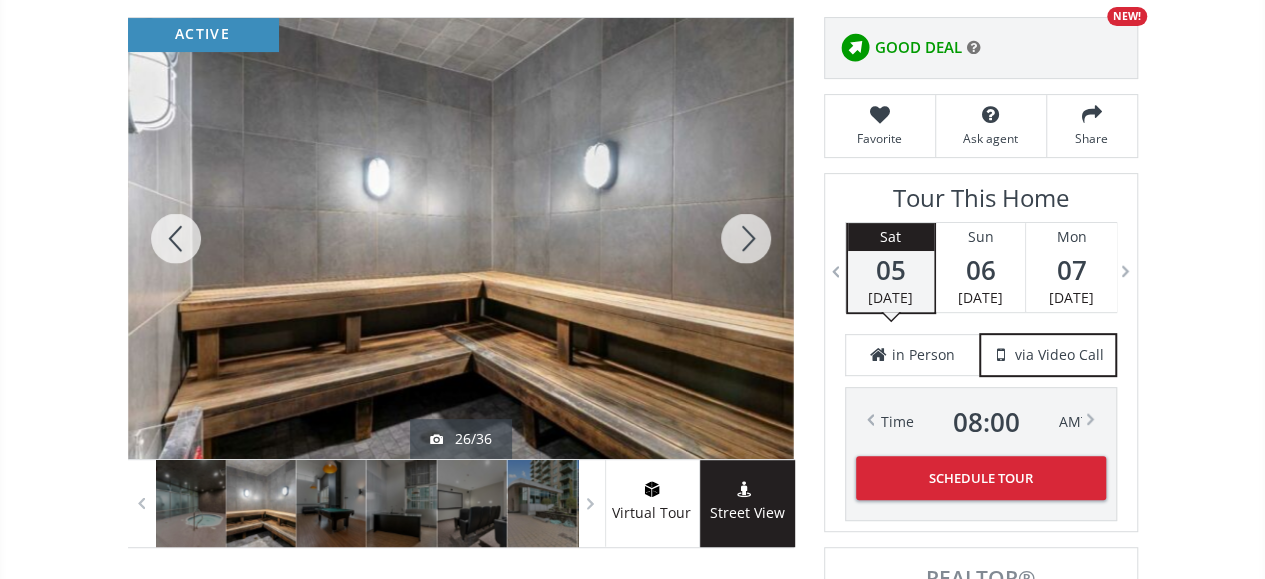 click at bounding box center (746, 238) 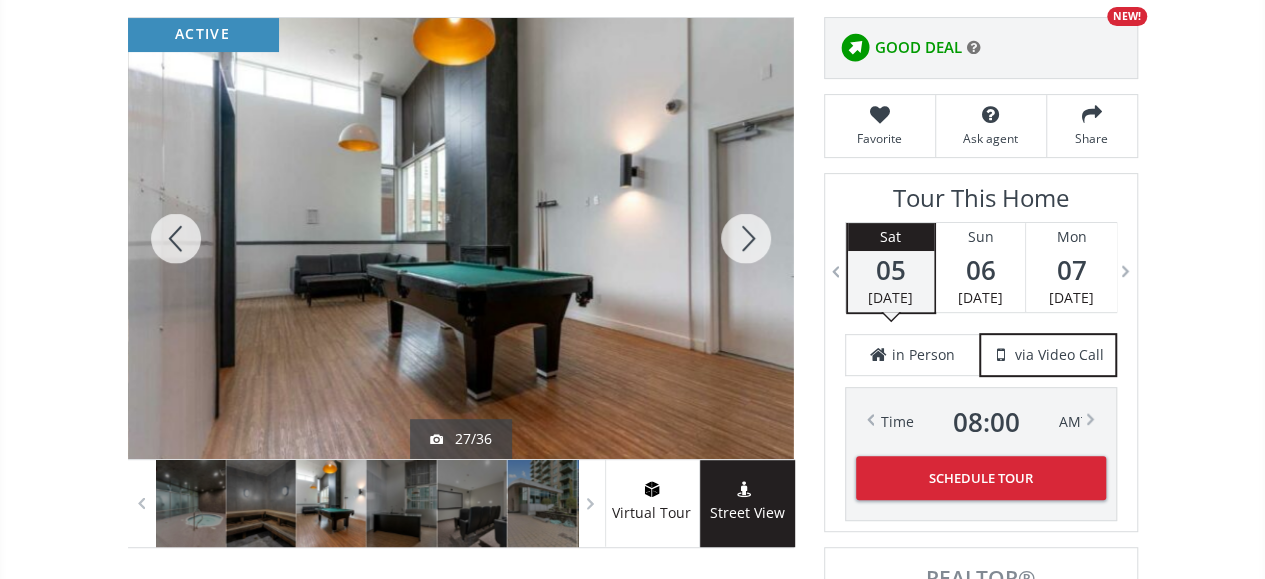 click at bounding box center (746, 238) 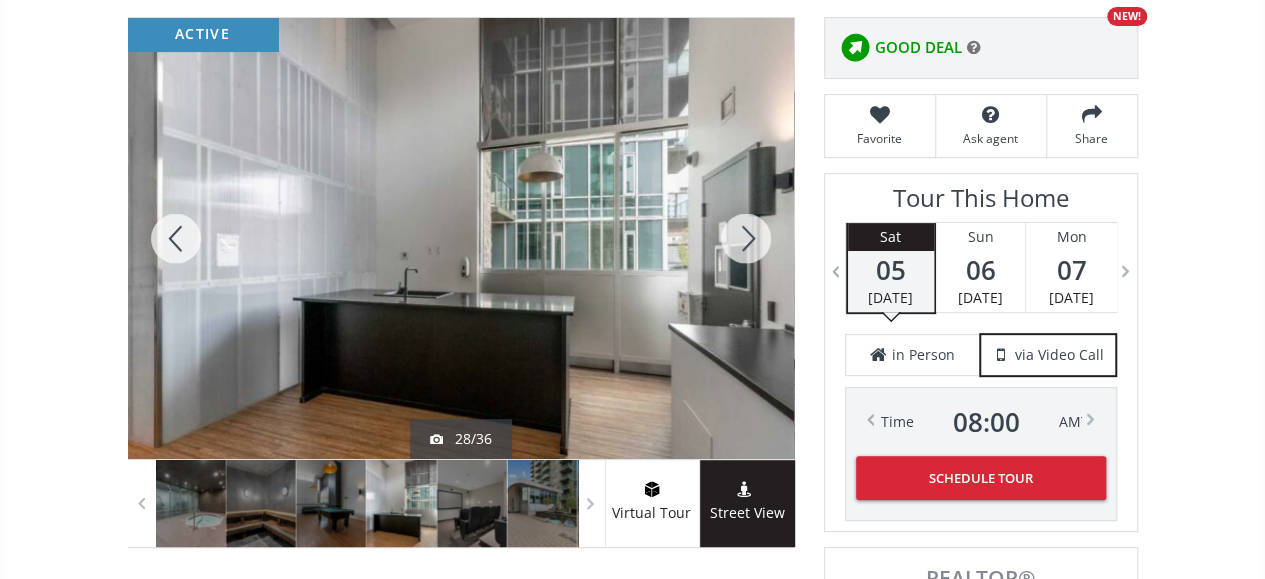 click at bounding box center [746, 238] 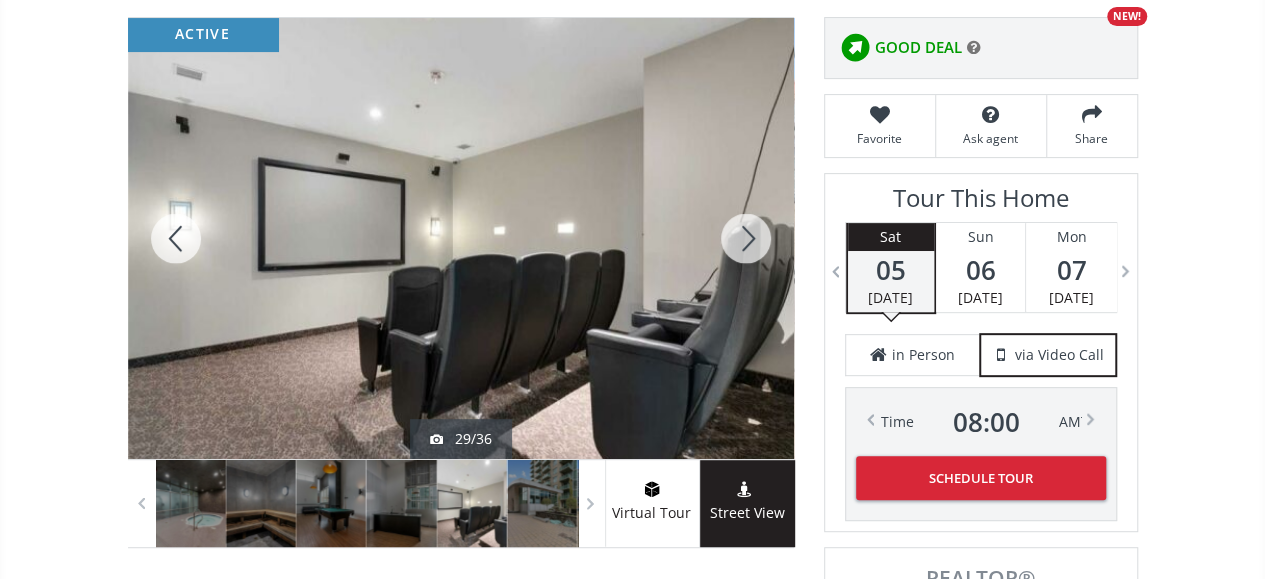click at bounding box center [746, 238] 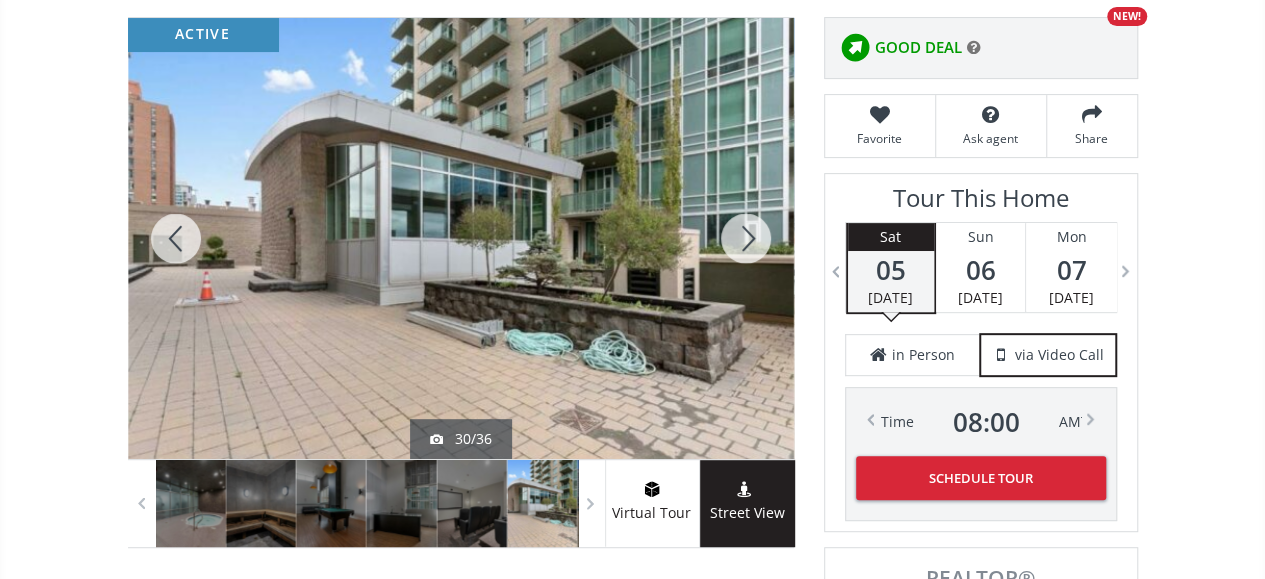 click at bounding box center [746, 238] 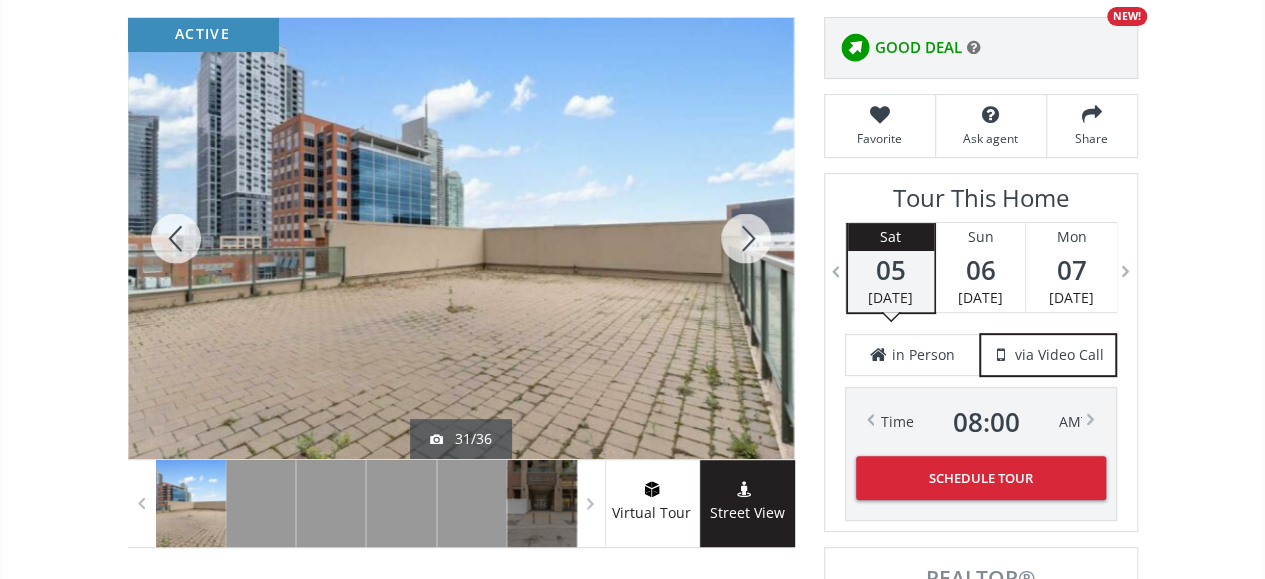 click at bounding box center (746, 238) 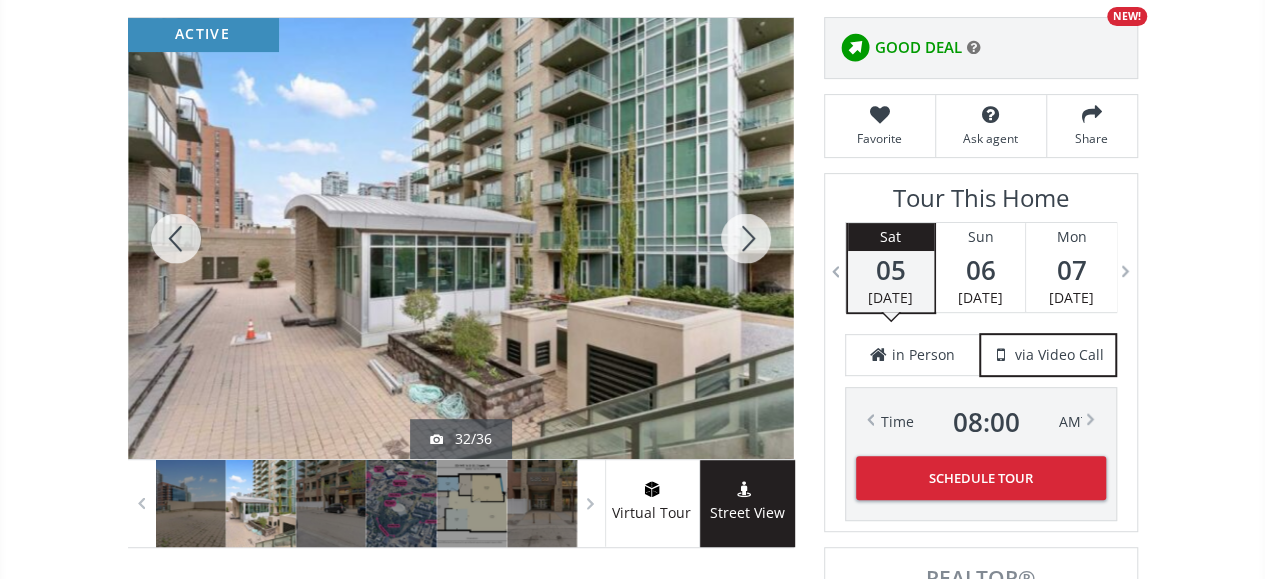 click at bounding box center [746, 238] 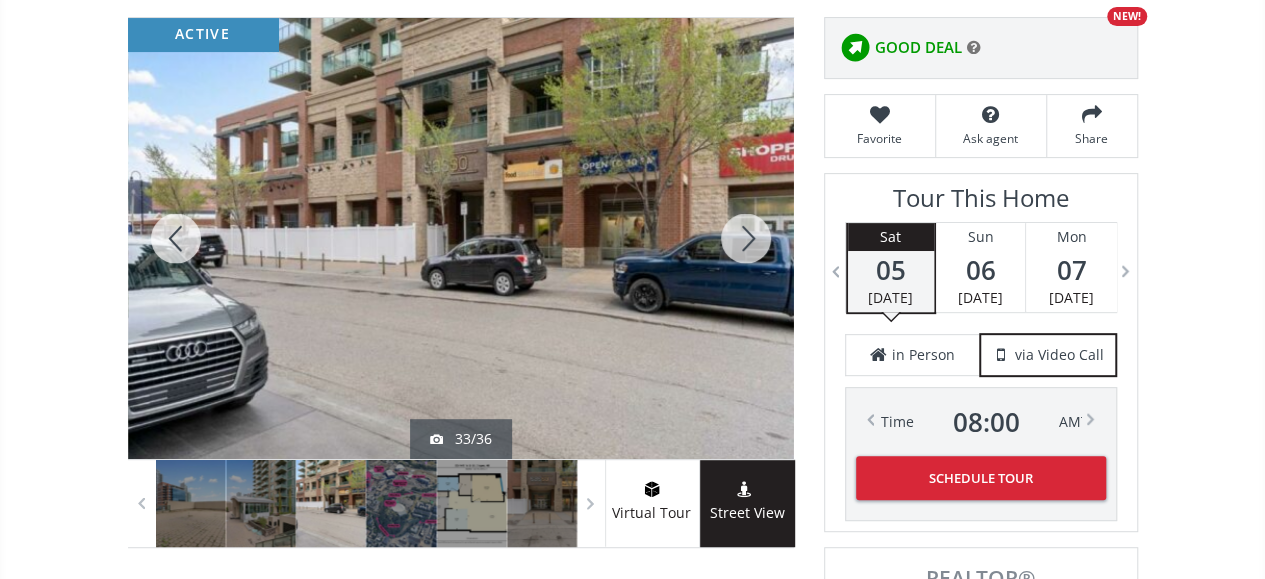 click at bounding box center [746, 238] 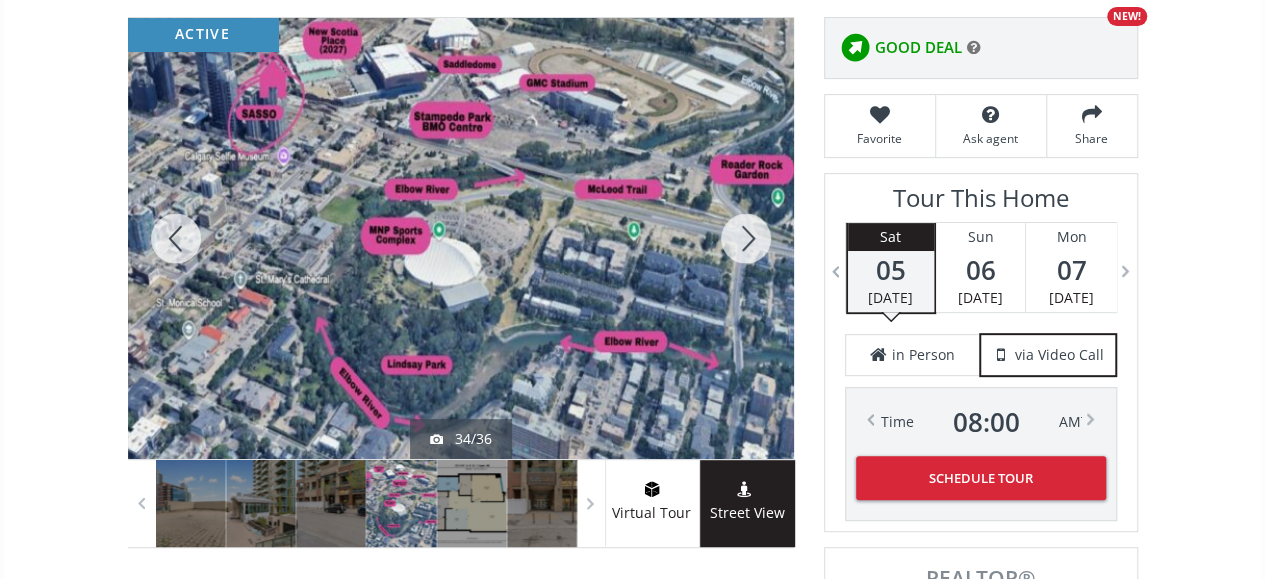 click at bounding box center (746, 238) 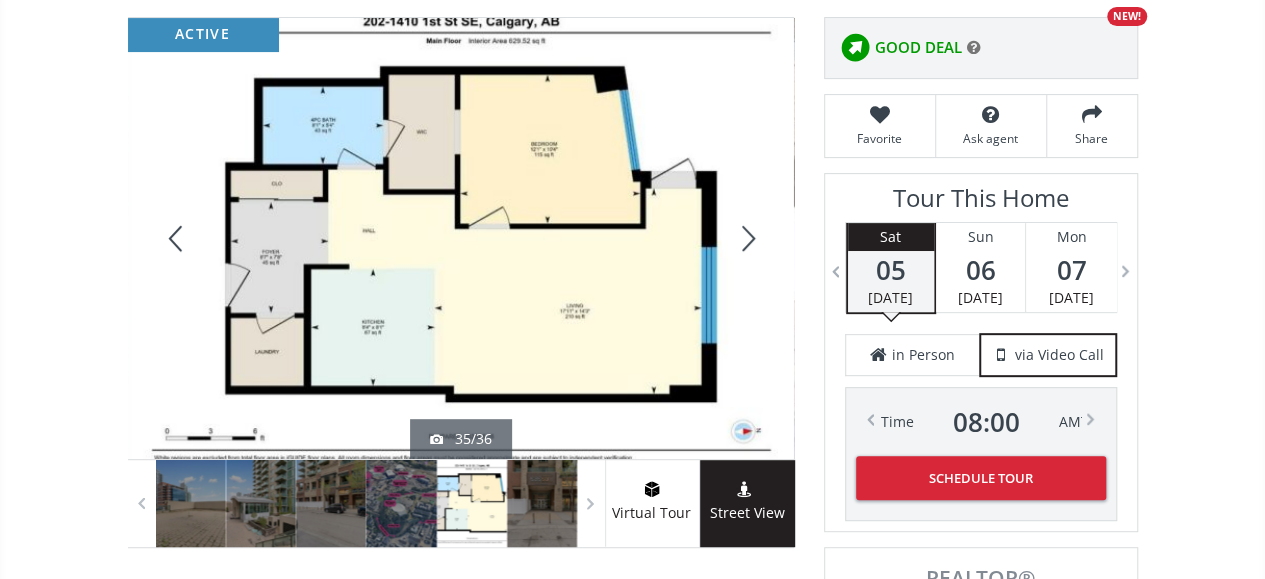 click at bounding box center [746, 238] 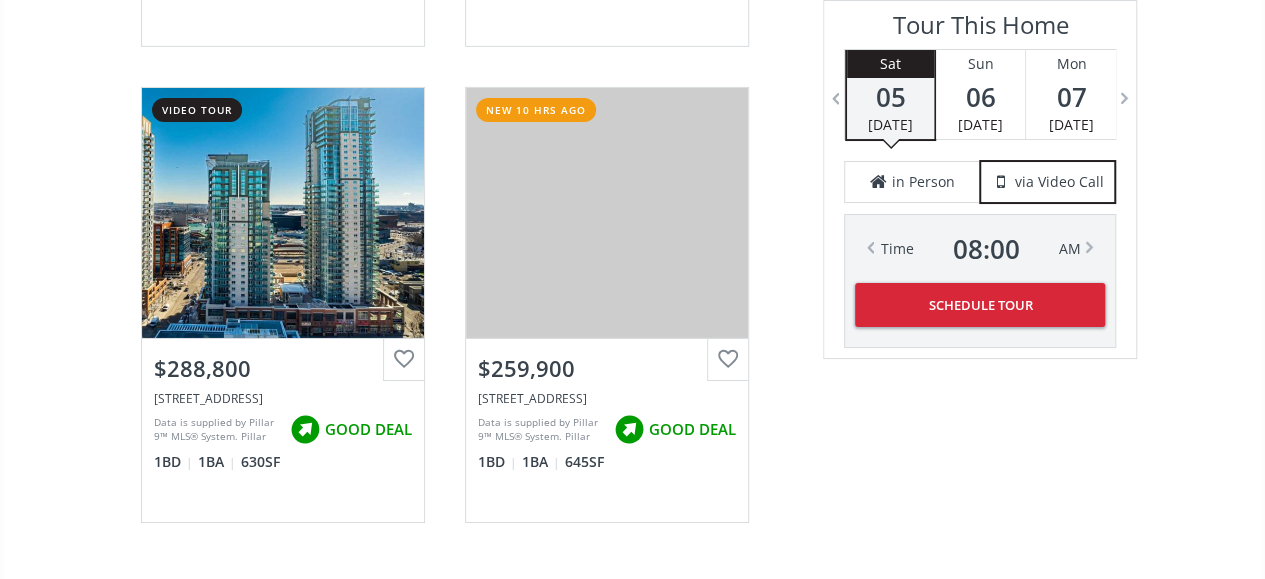 scroll, scrollTop: 3258, scrollLeft: 0, axis: vertical 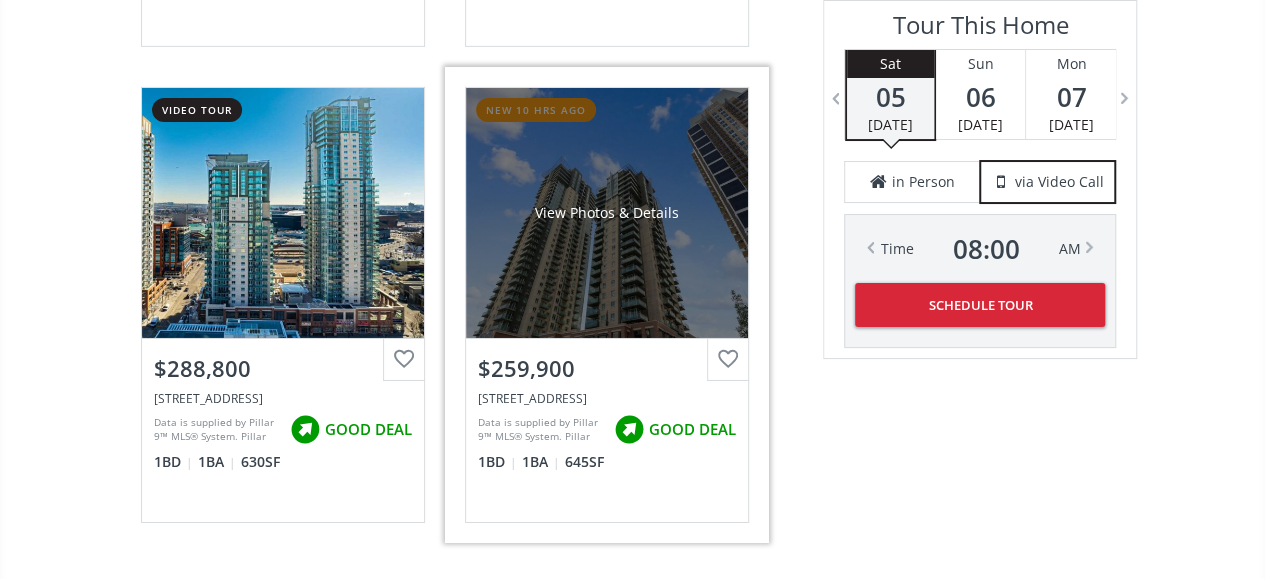click on "View Photos & Details" at bounding box center [607, 213] 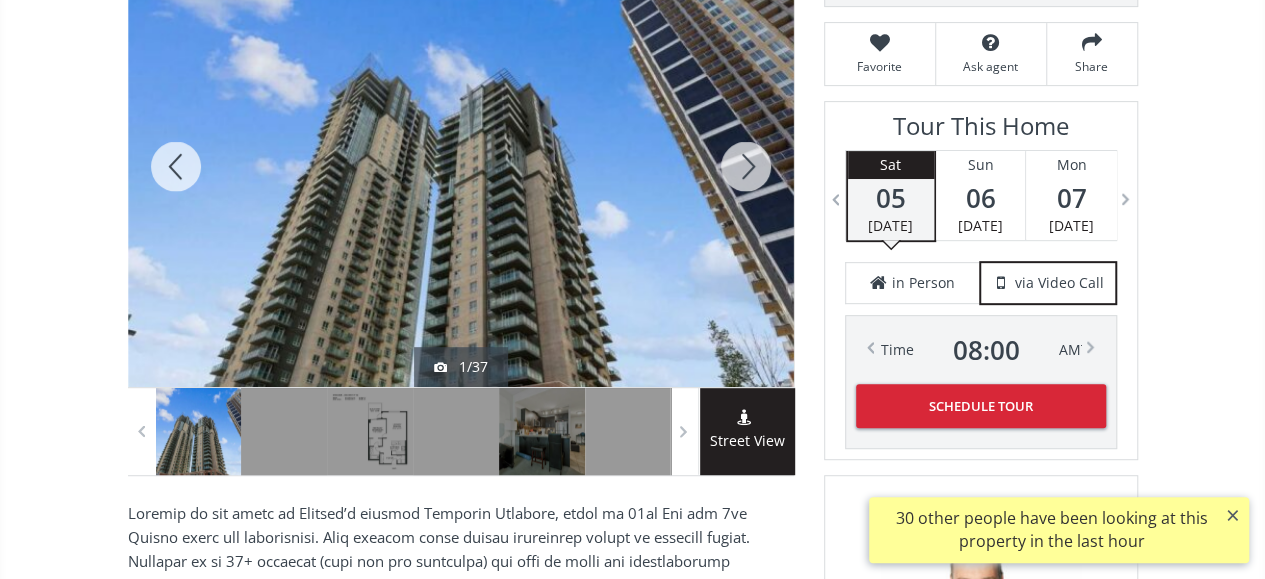 scroll, scrollTop: 350, scrollLeft: 0, axis: vertical 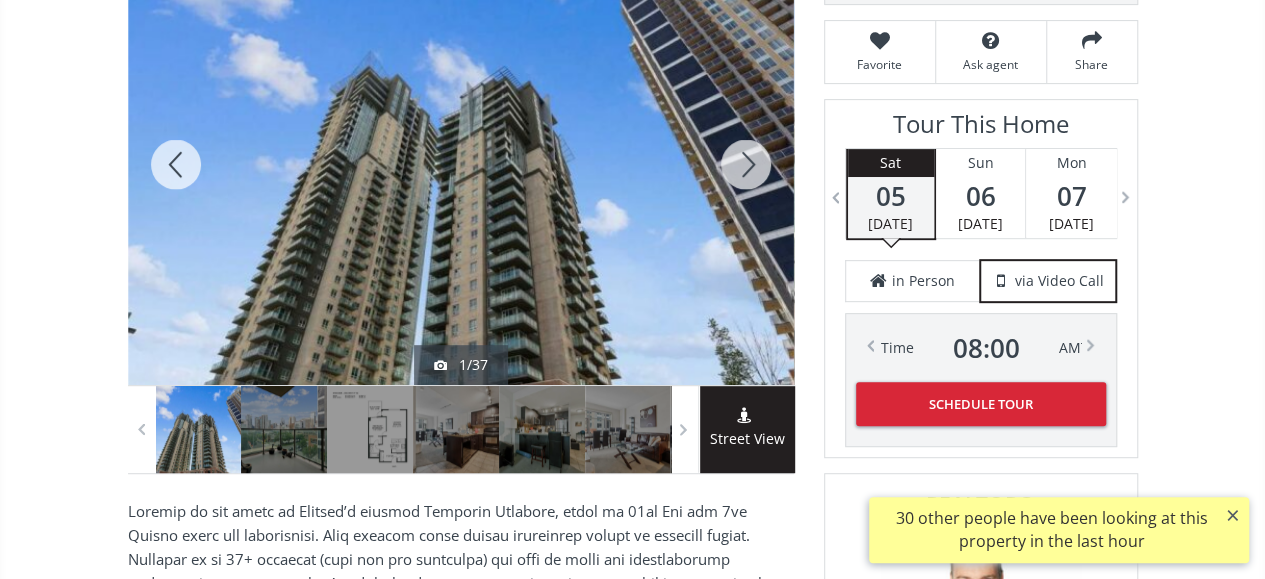 click at bounding box center [746, 164] 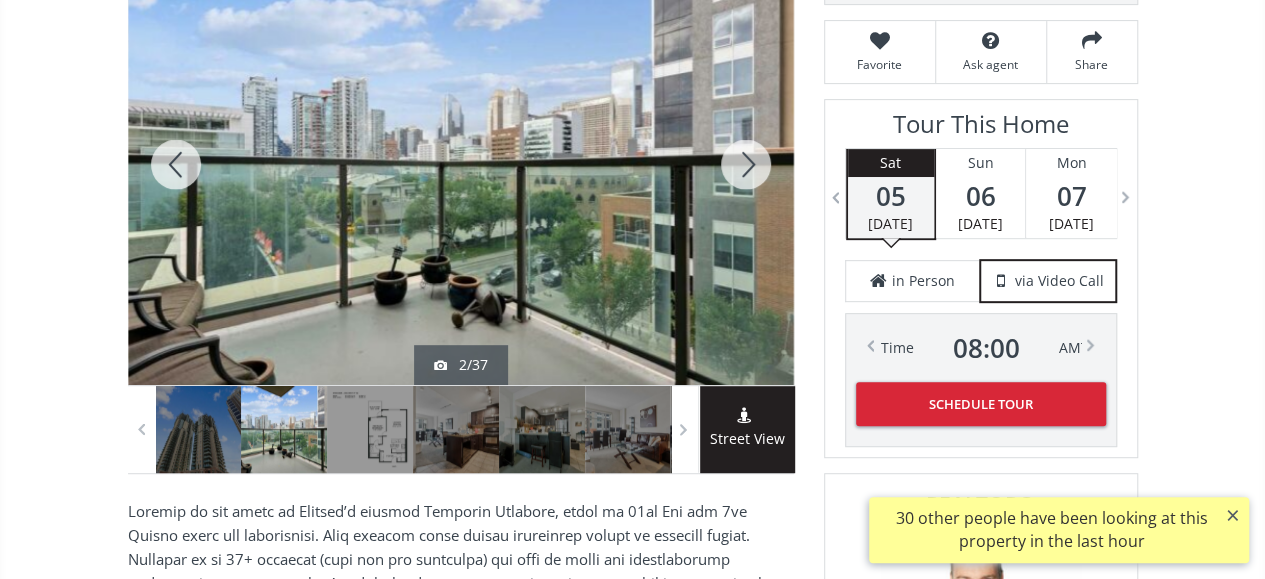 click at bounding box center [746, 164] 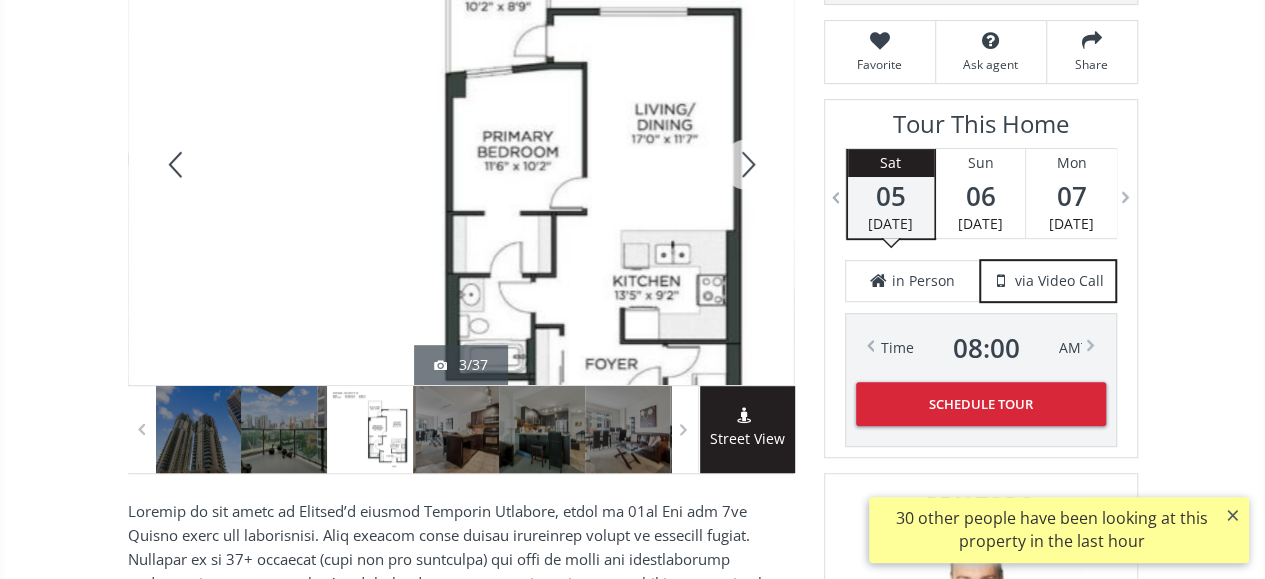 click at bounding box center [746, 164] 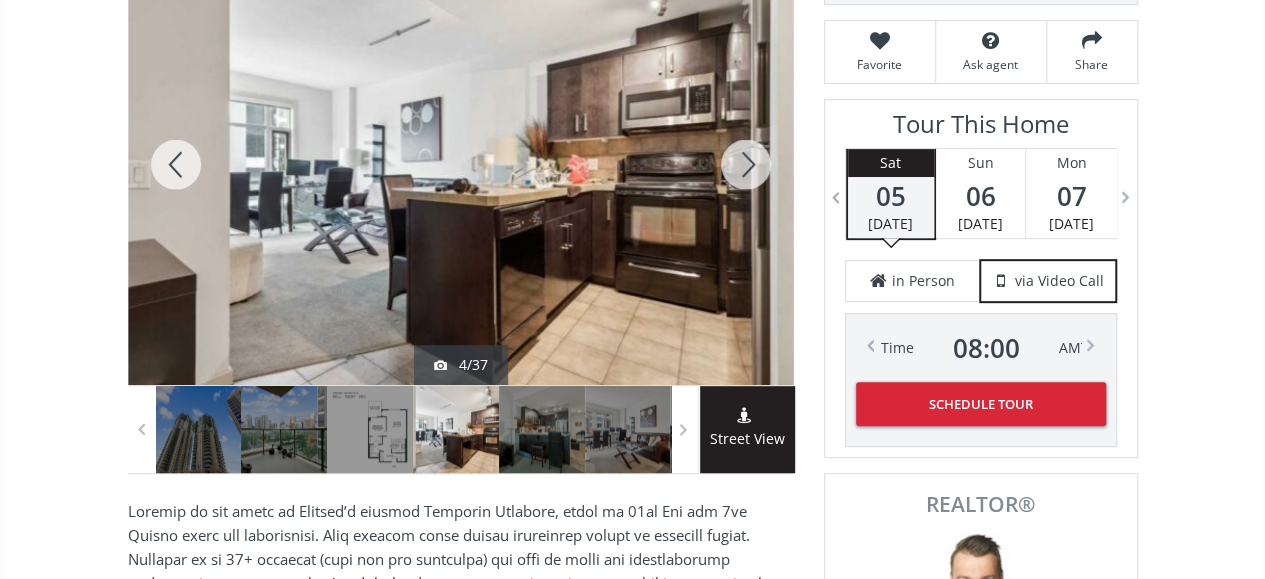 click at bounding box center (746, 164) 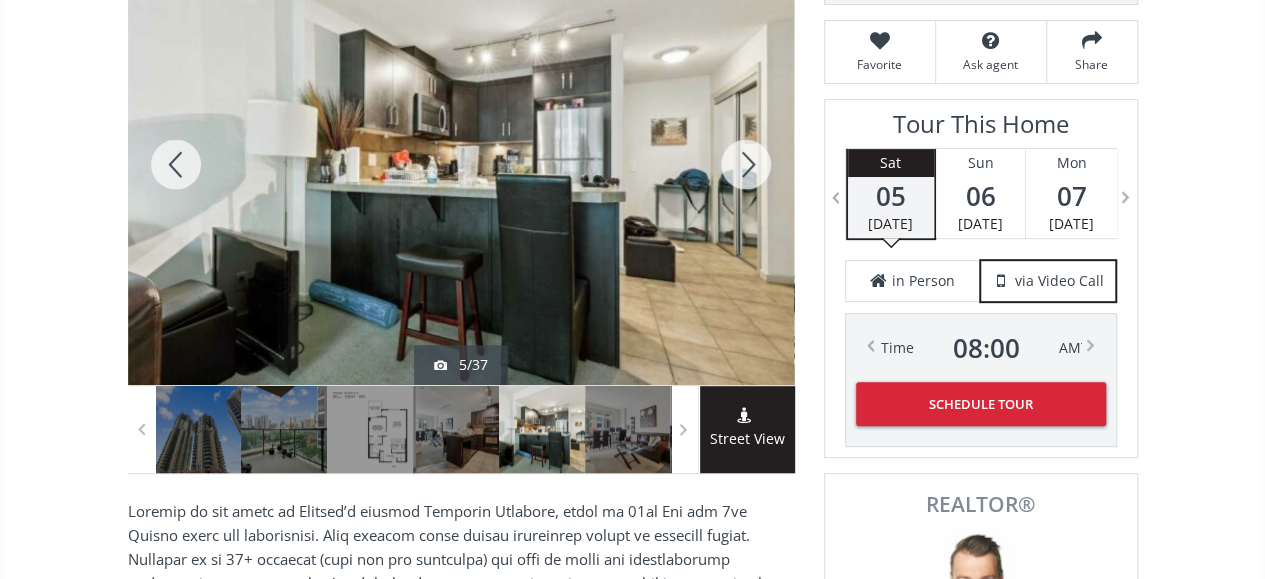 click at bounding box center [746, 164] 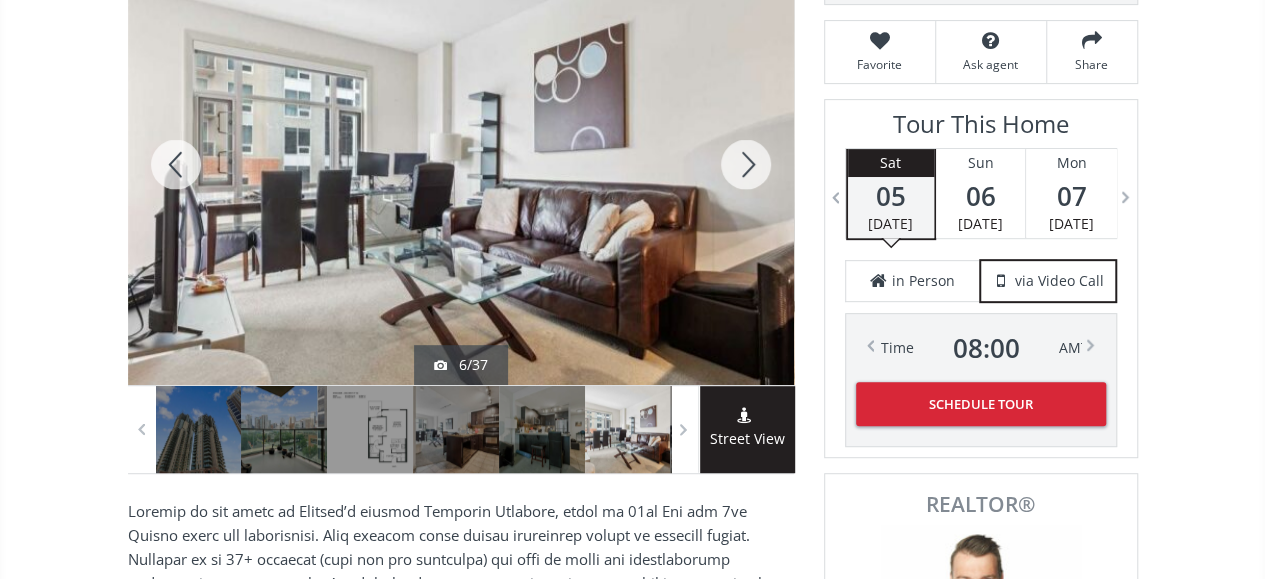 click at bounding box center [746, 164] 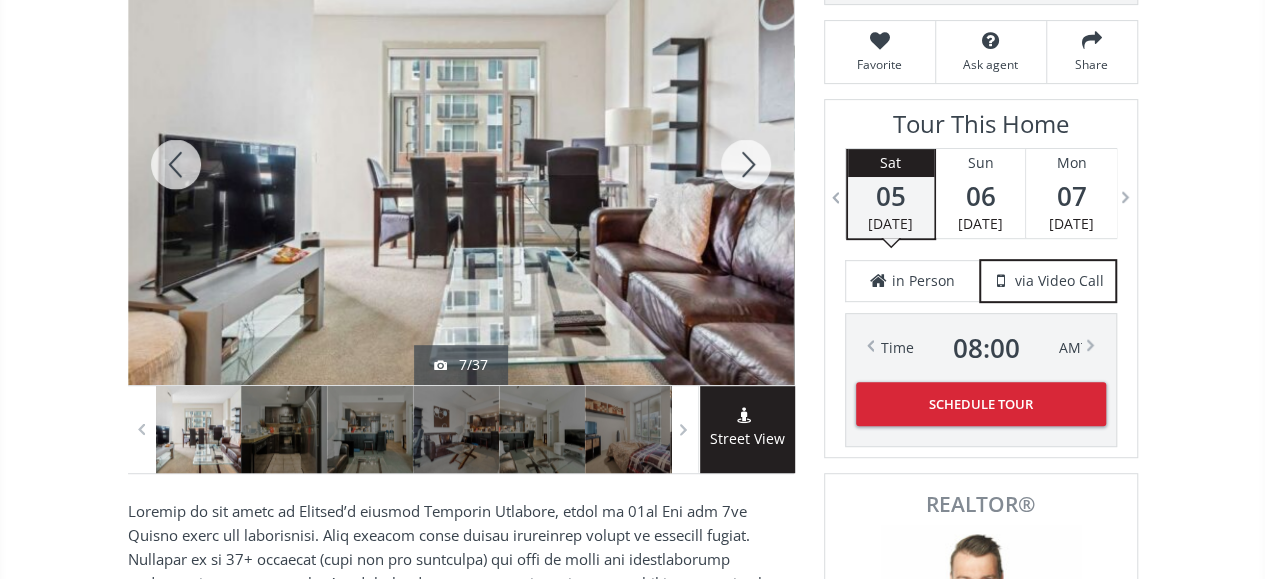 click at bounding box center (746, 164) 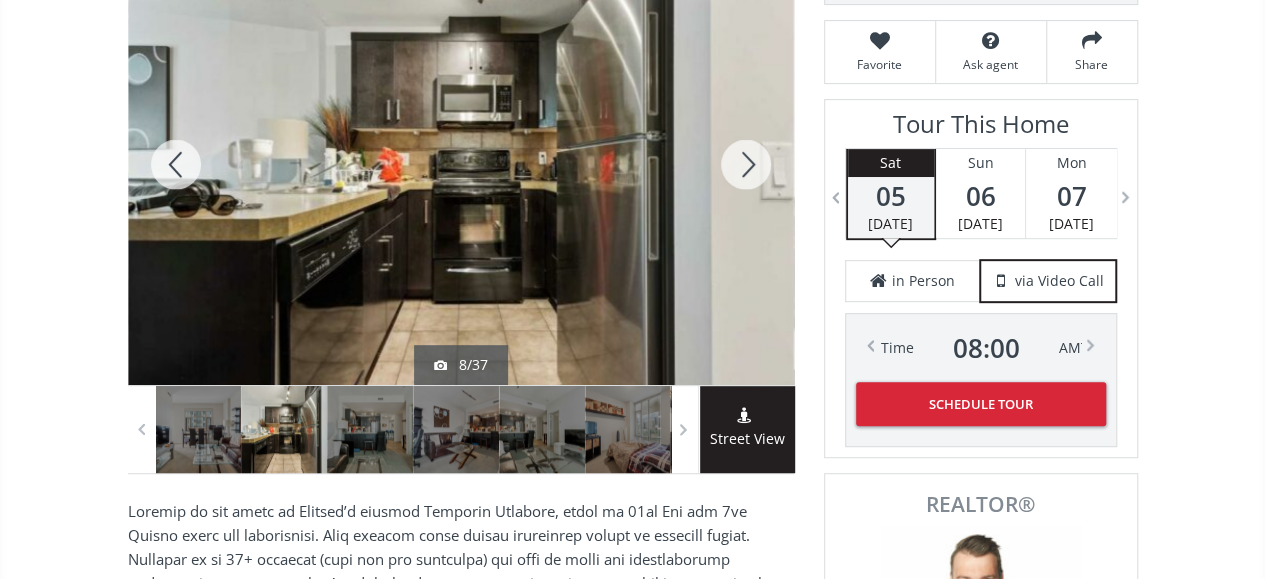 click at bounding box center (746, 164) 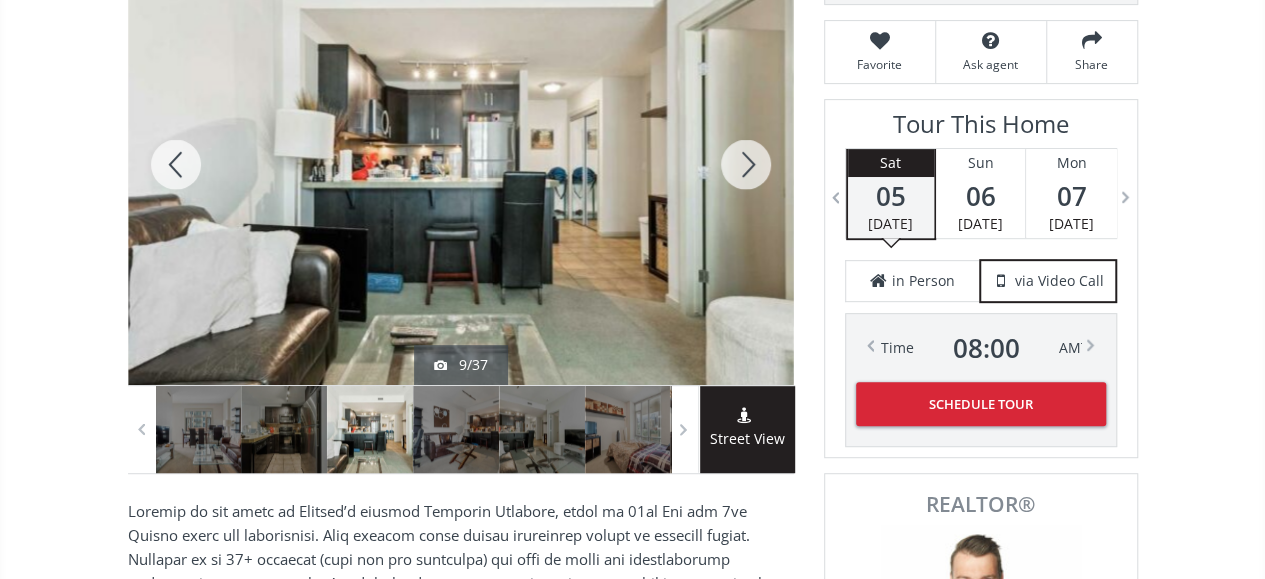 click at bounding box center (746, 164) 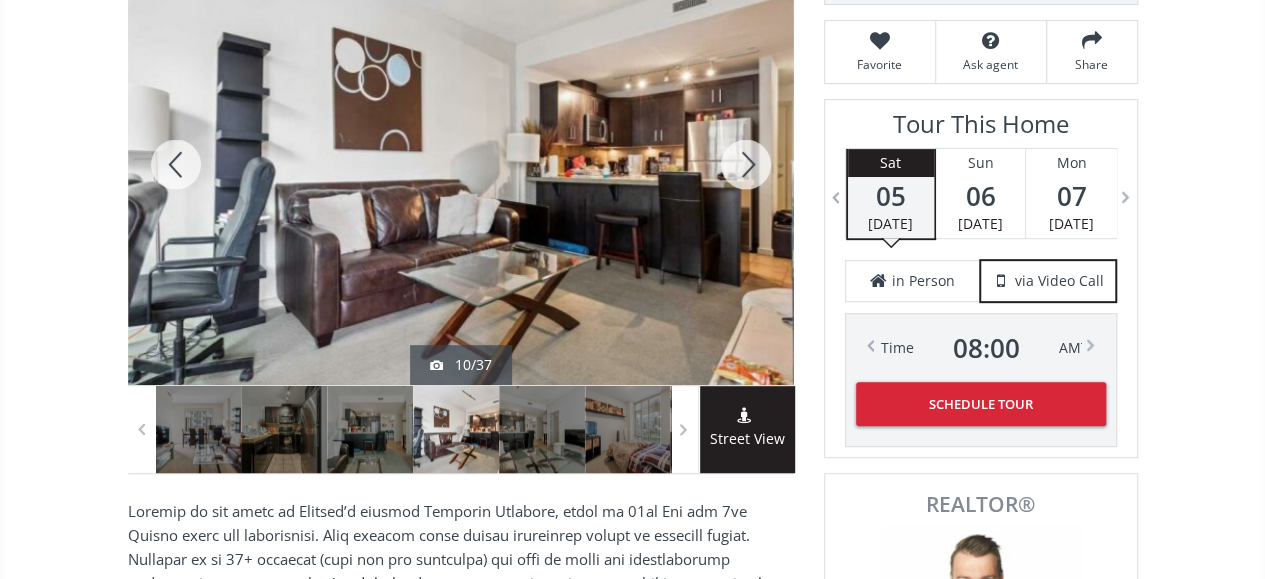 click at bounding box center [746, 164] 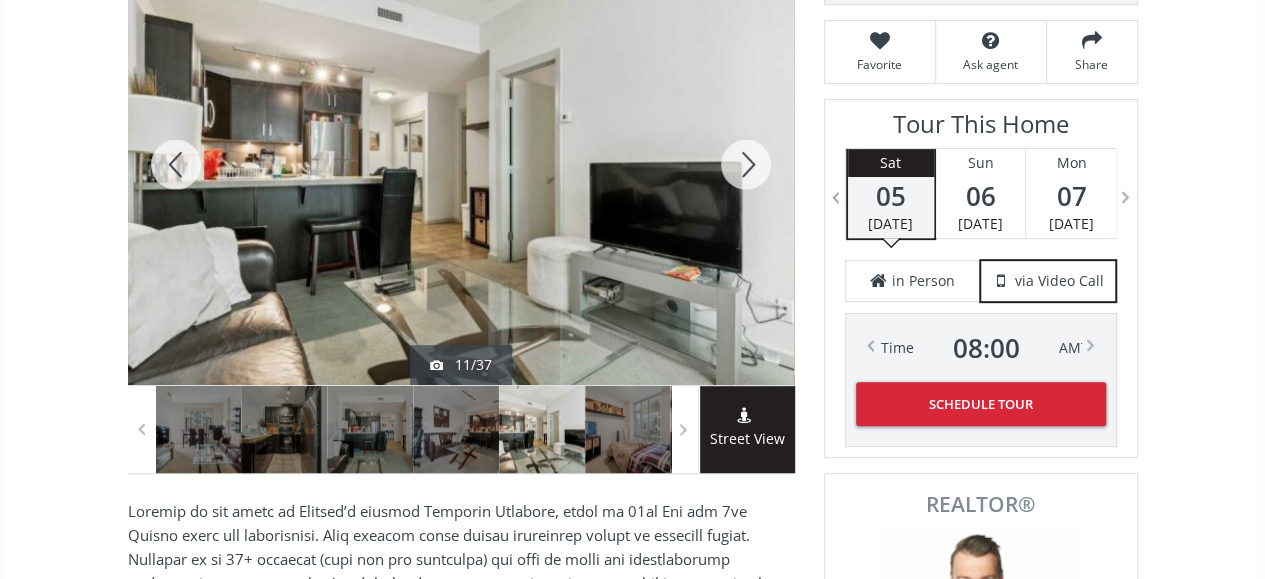 click at bounding box center (746, 164) 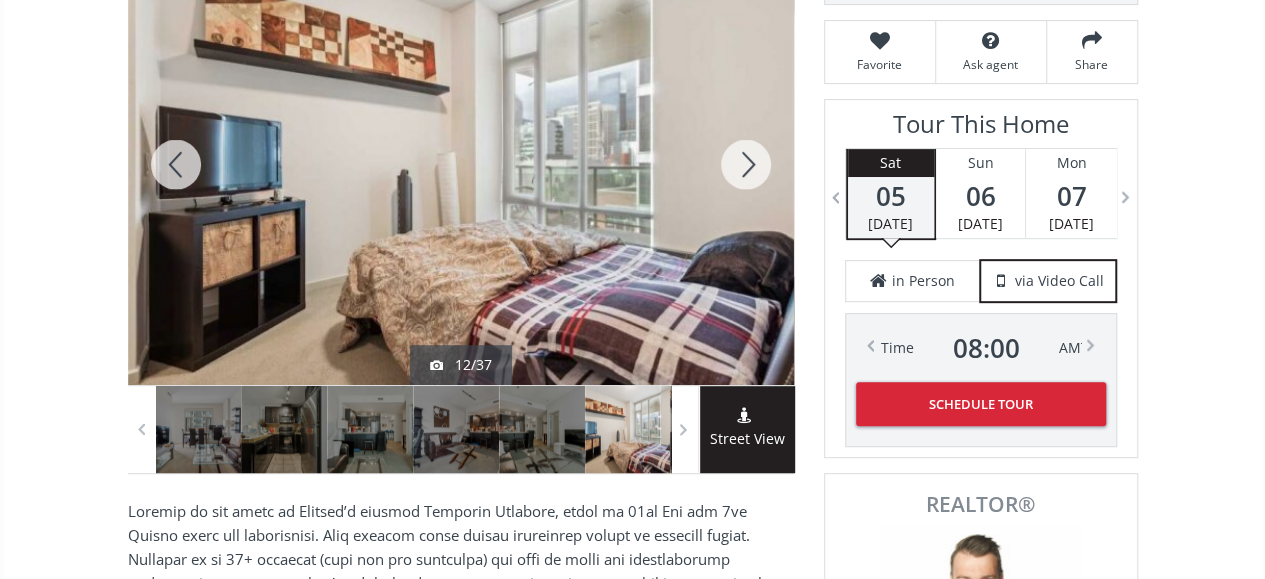click at bounding box center [746, 164] 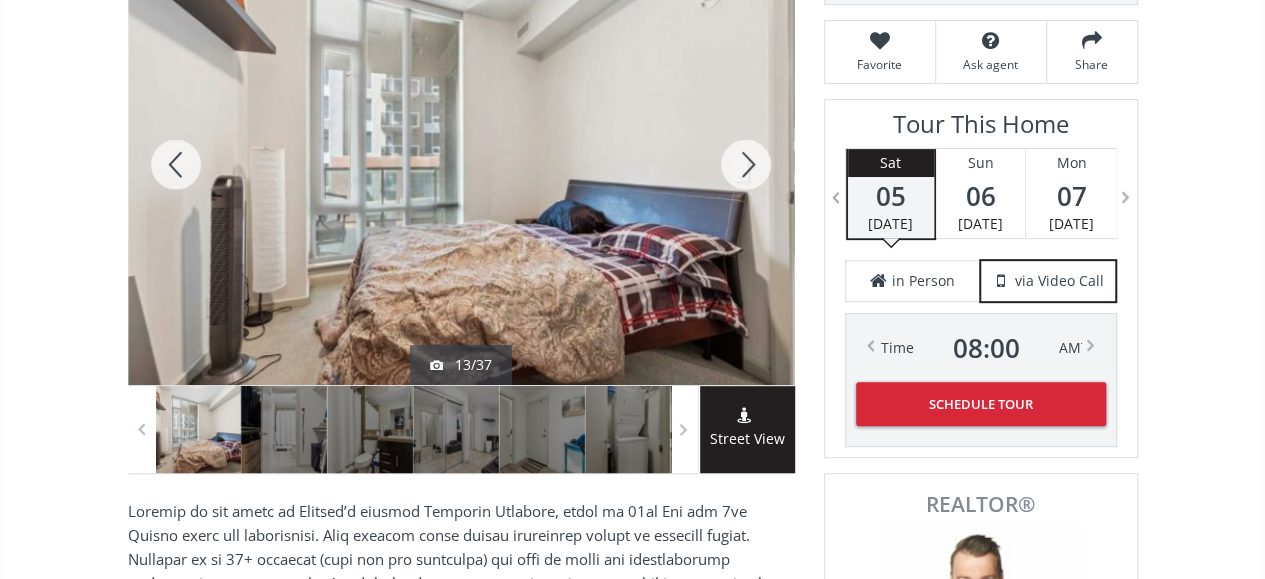 click at bounding box center (746, 164) 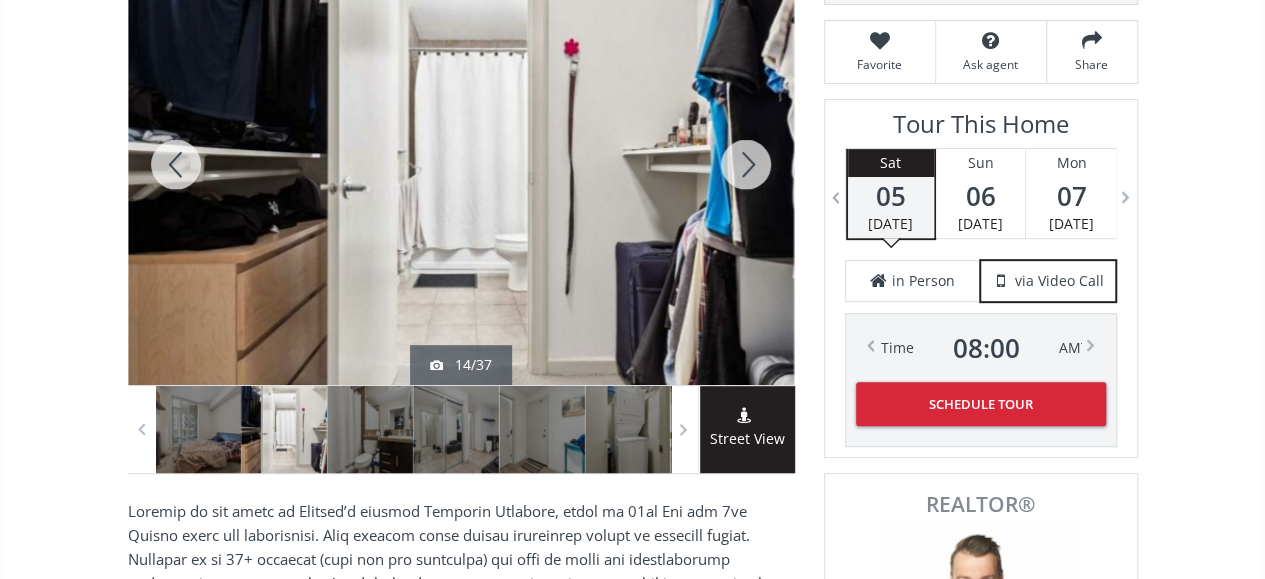 click at bounding box center (746, 164) 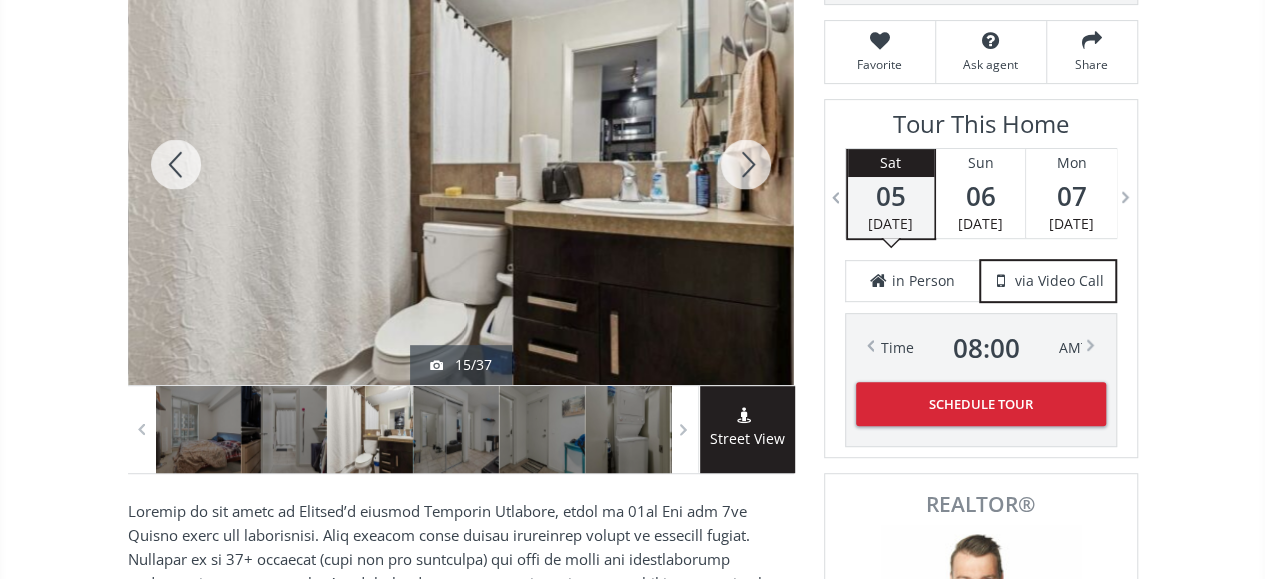 click at bounding box center [746, 164] 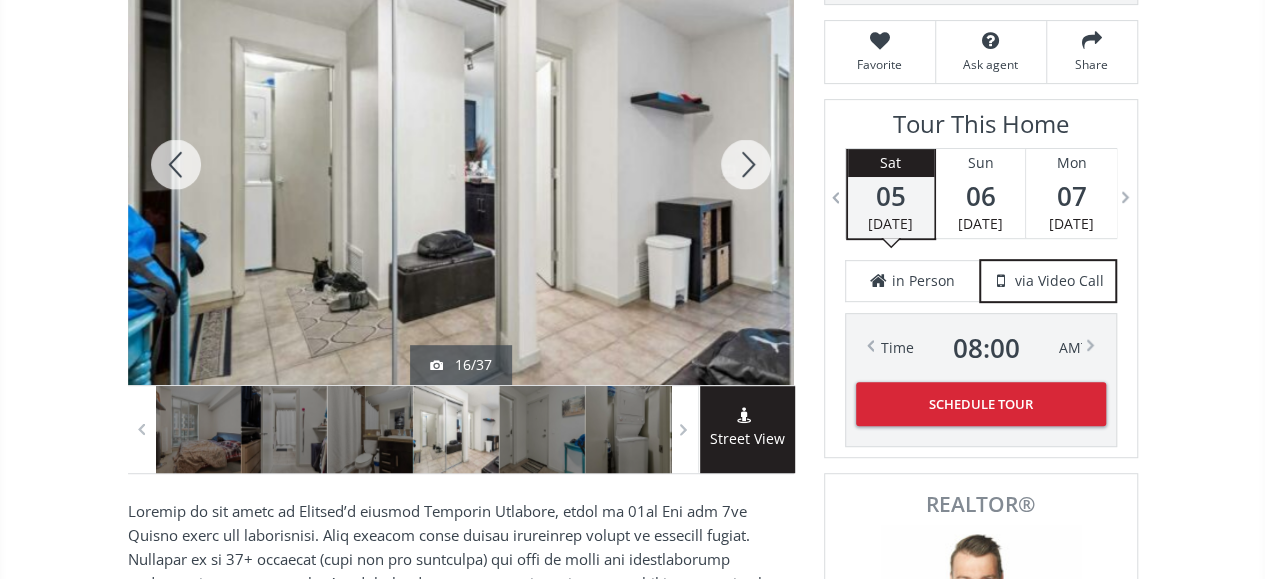 click at bounding box center (746, 164) 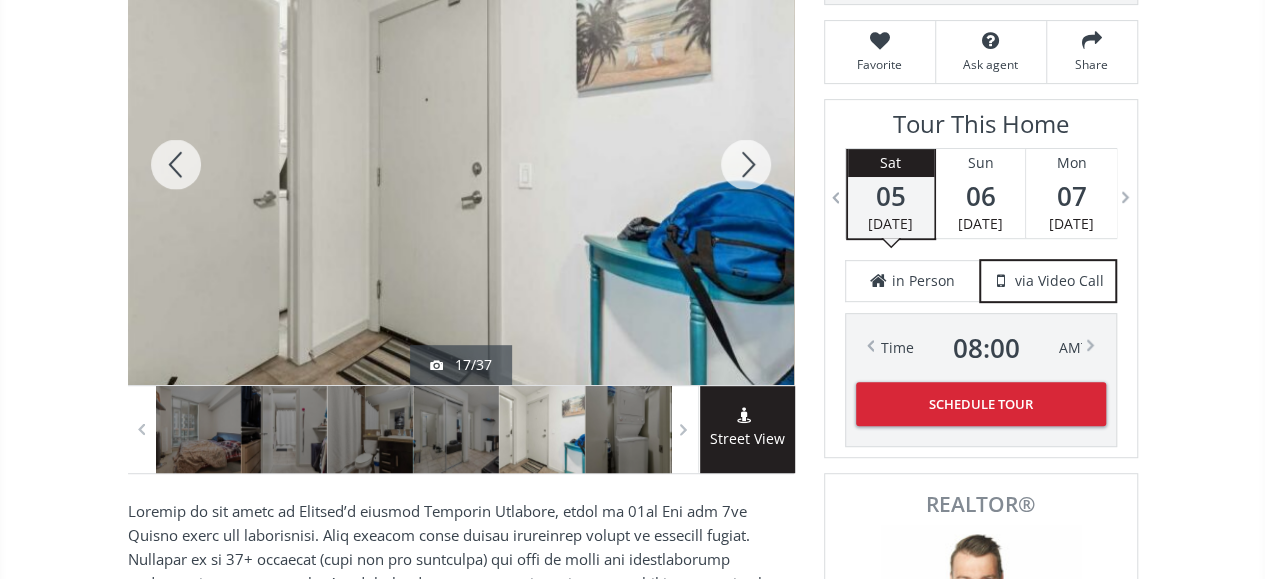 click at bounding box center [746, 164] 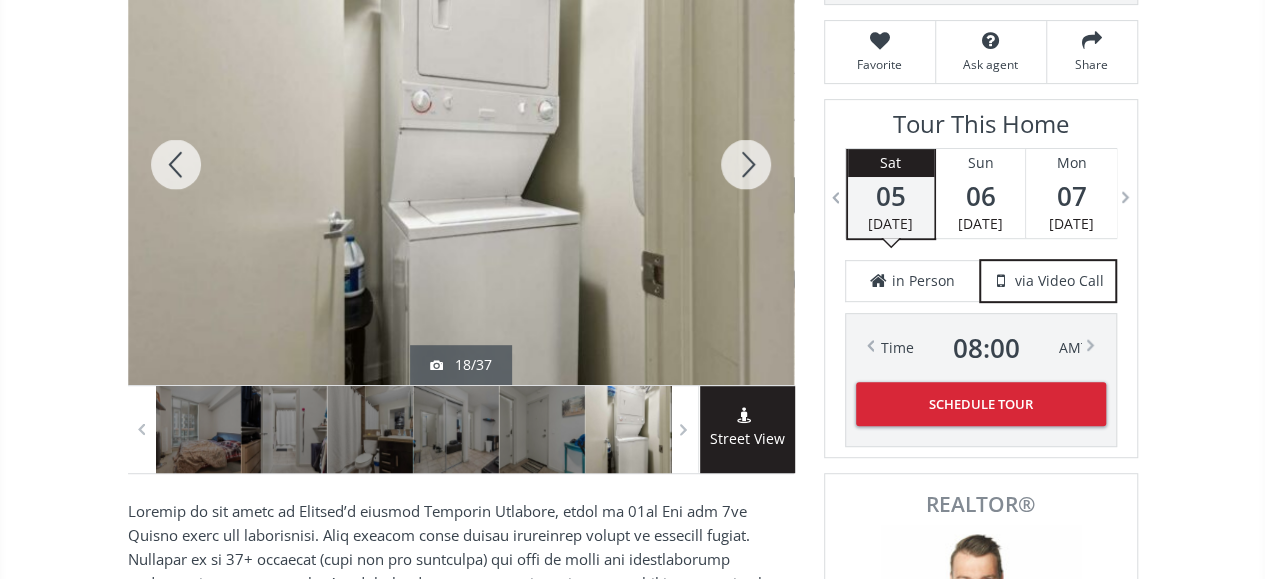 click at bounding box center [746, 164] 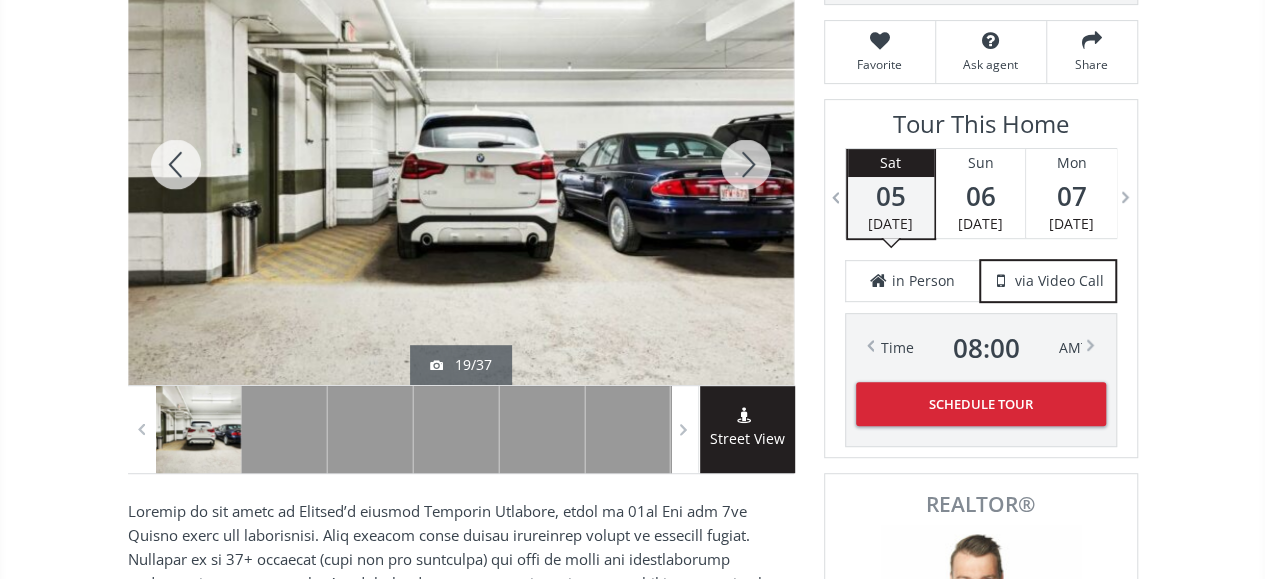 click at bounding box center [746, 164] 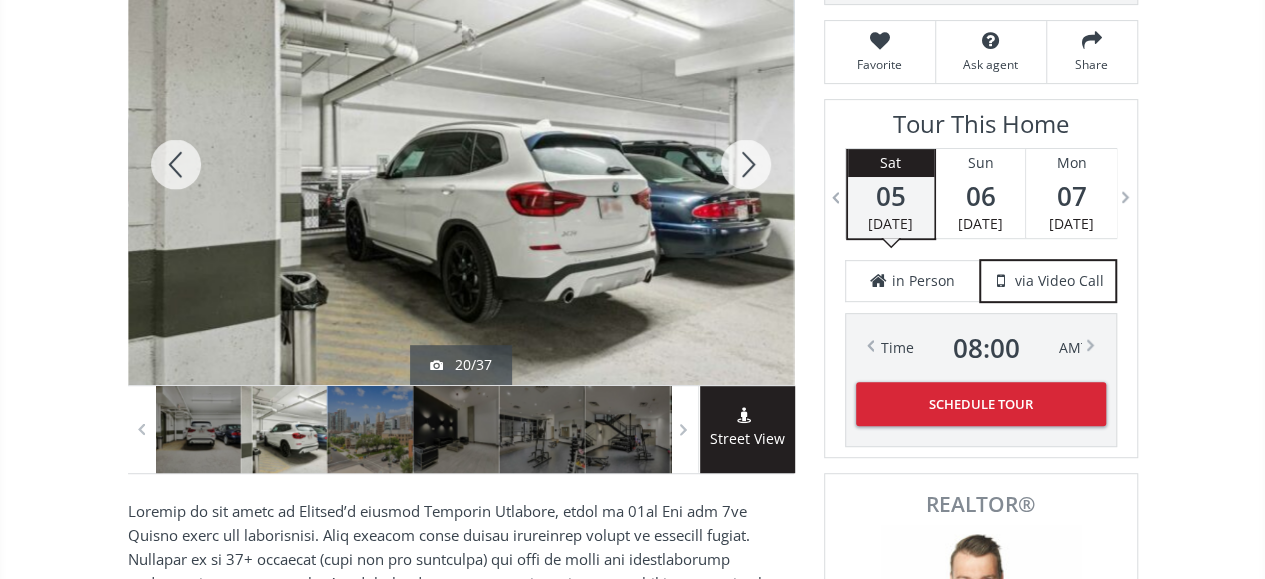 click at bounding box center [746, 164] 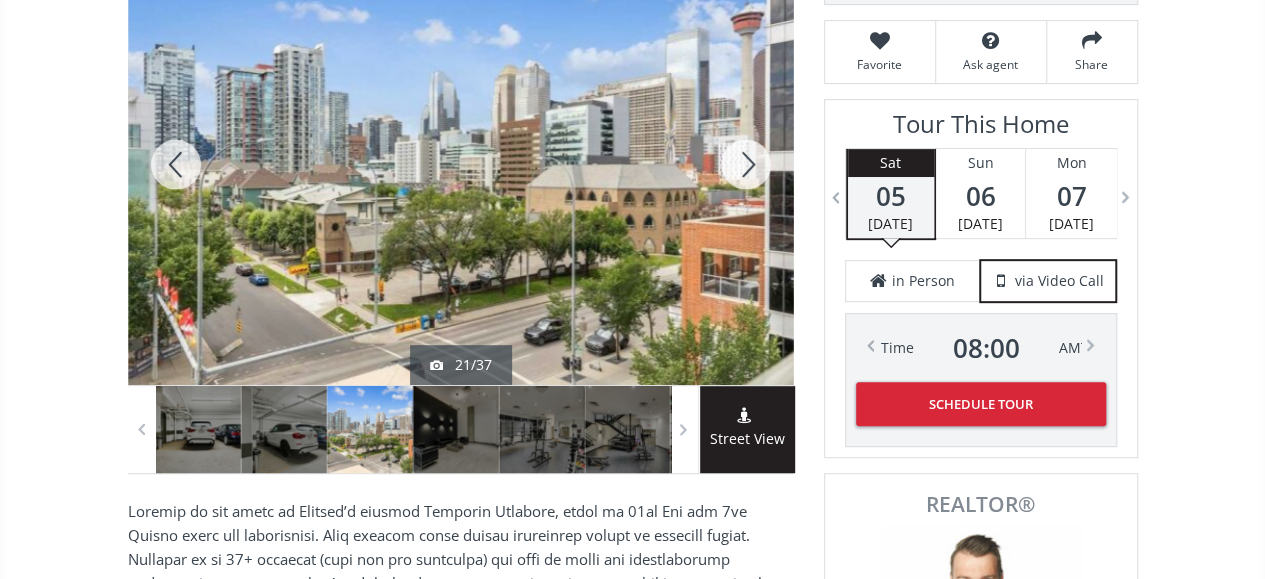 click at bounding box center [746, 164] 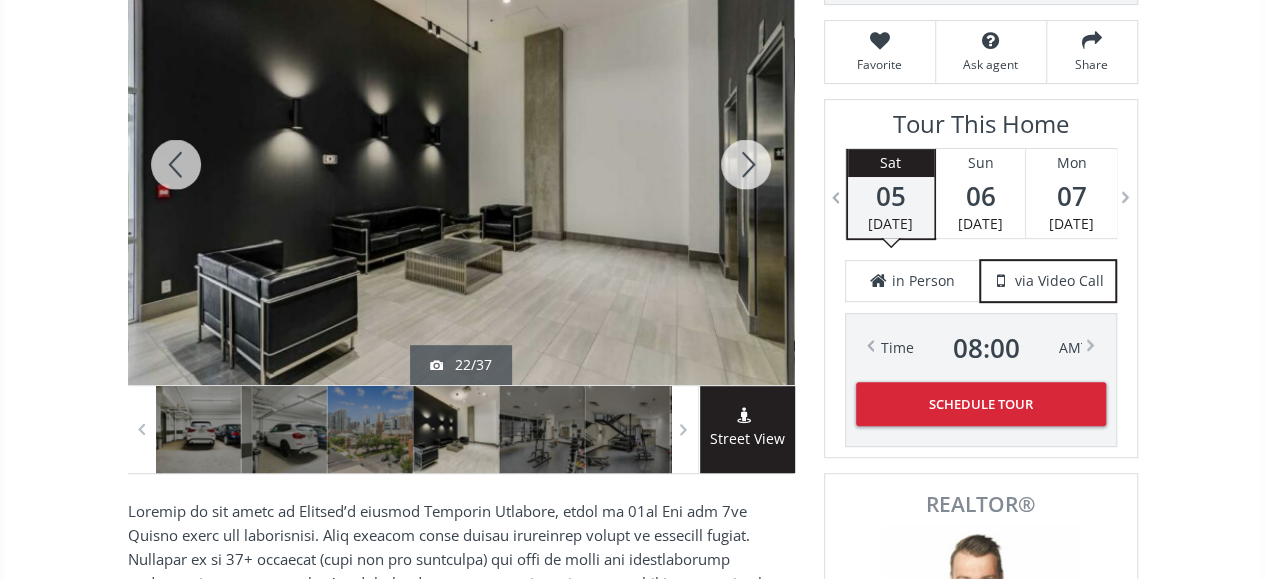 click at bounding box center [746, 164] 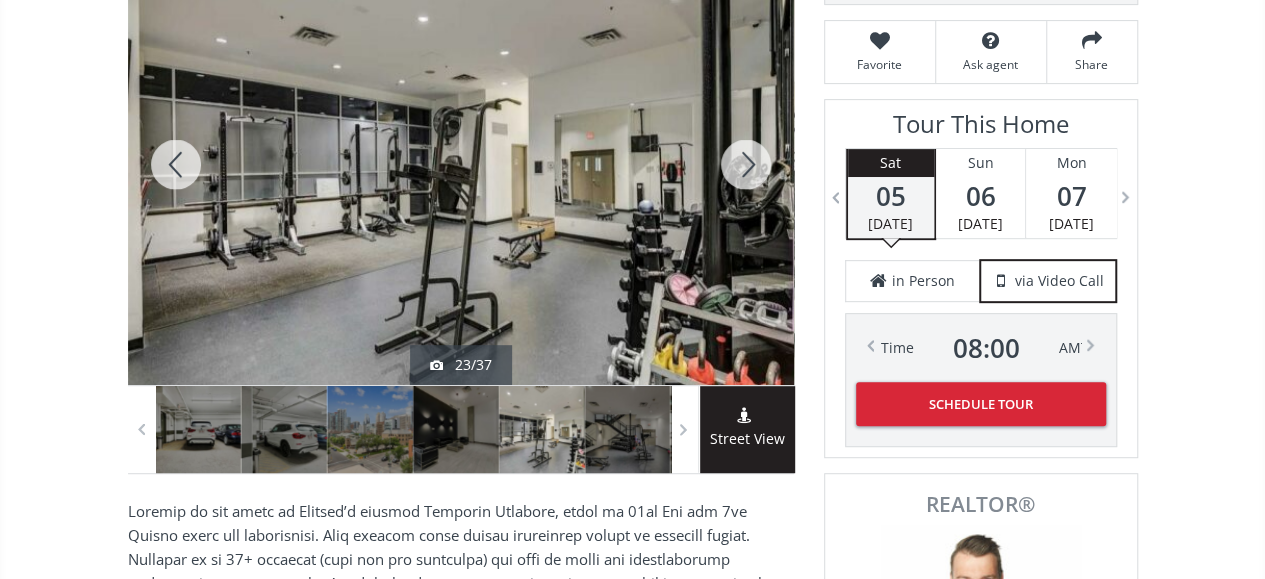 click at bounding box center (746, 164) 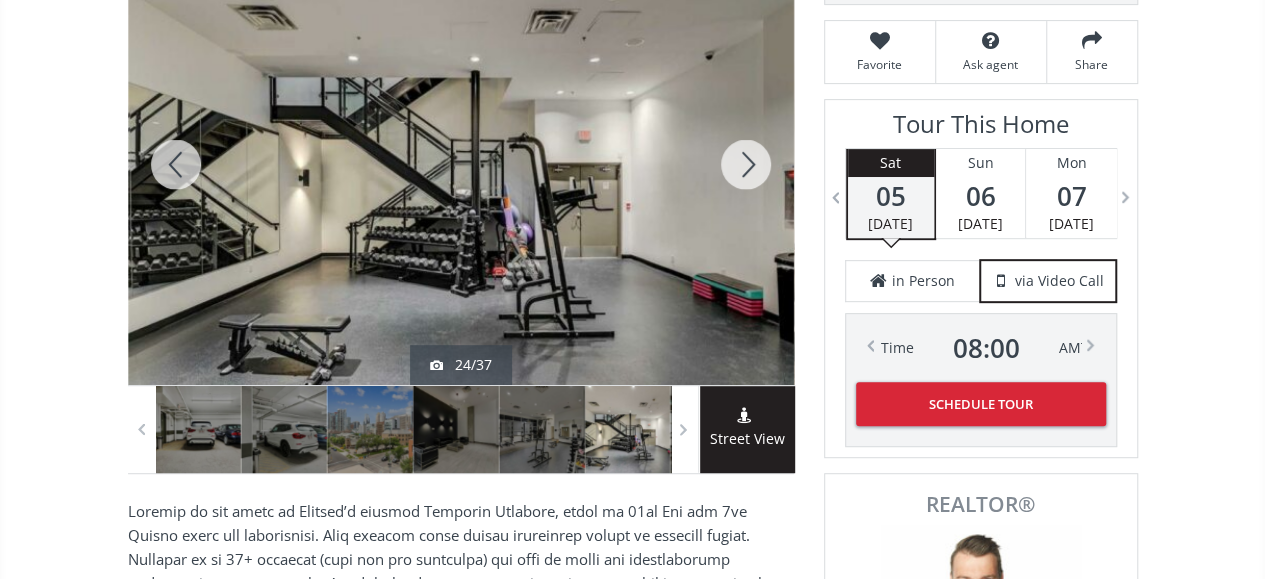 click at bounding box center (746, 164) 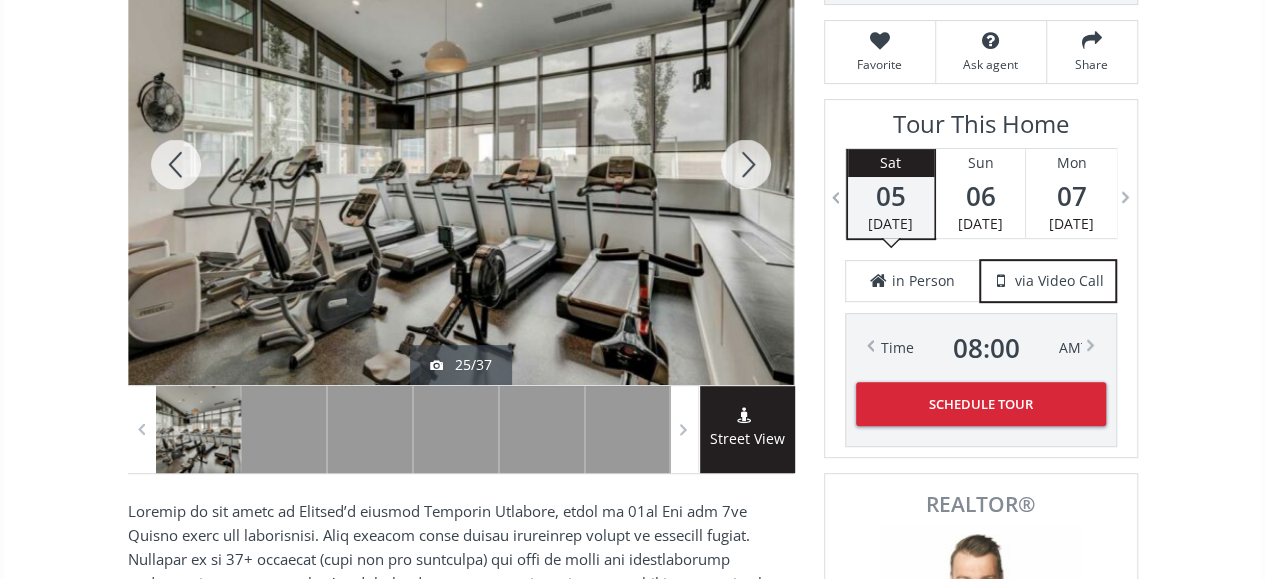 click at bounding box center [746, 164] 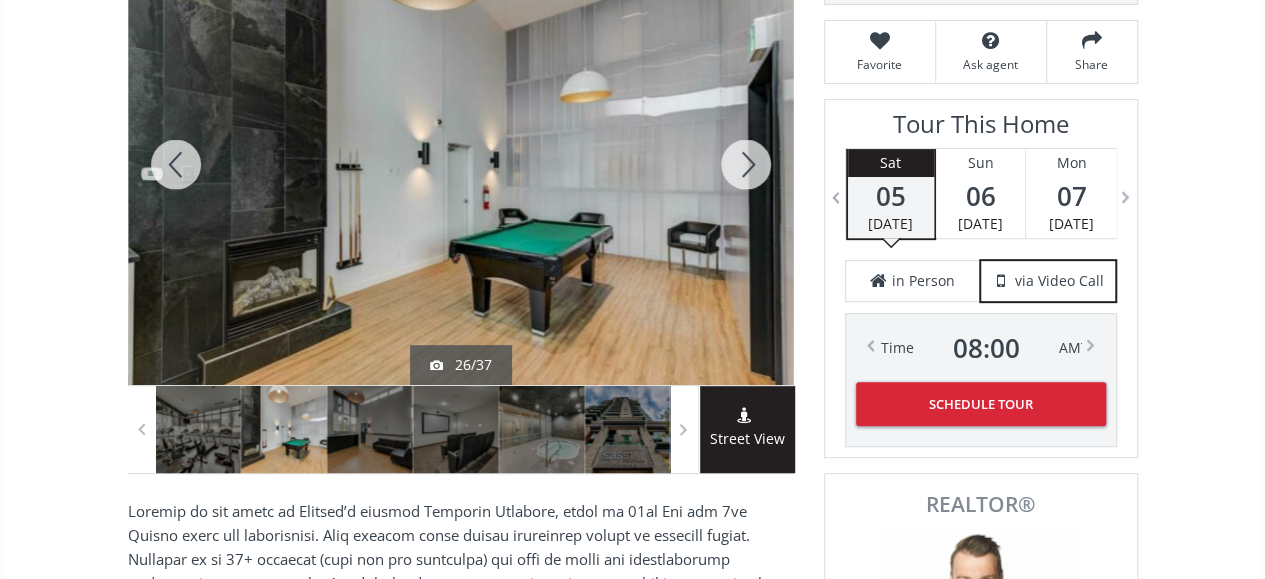 click at bounding box center [746, 164] 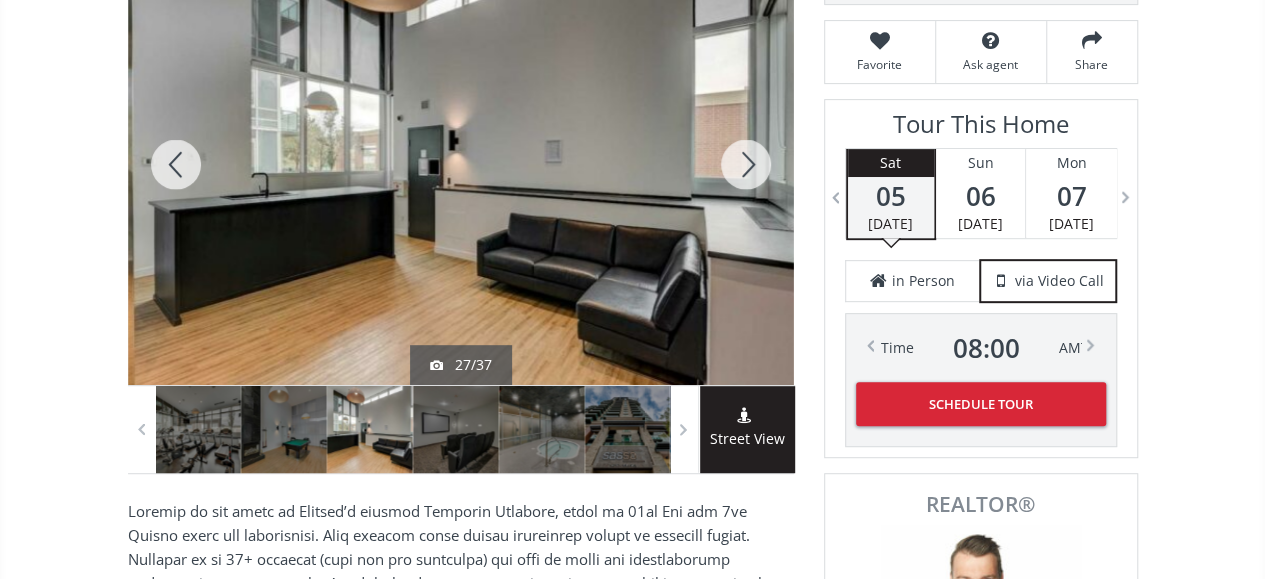 click at bounding box center (746, 164) 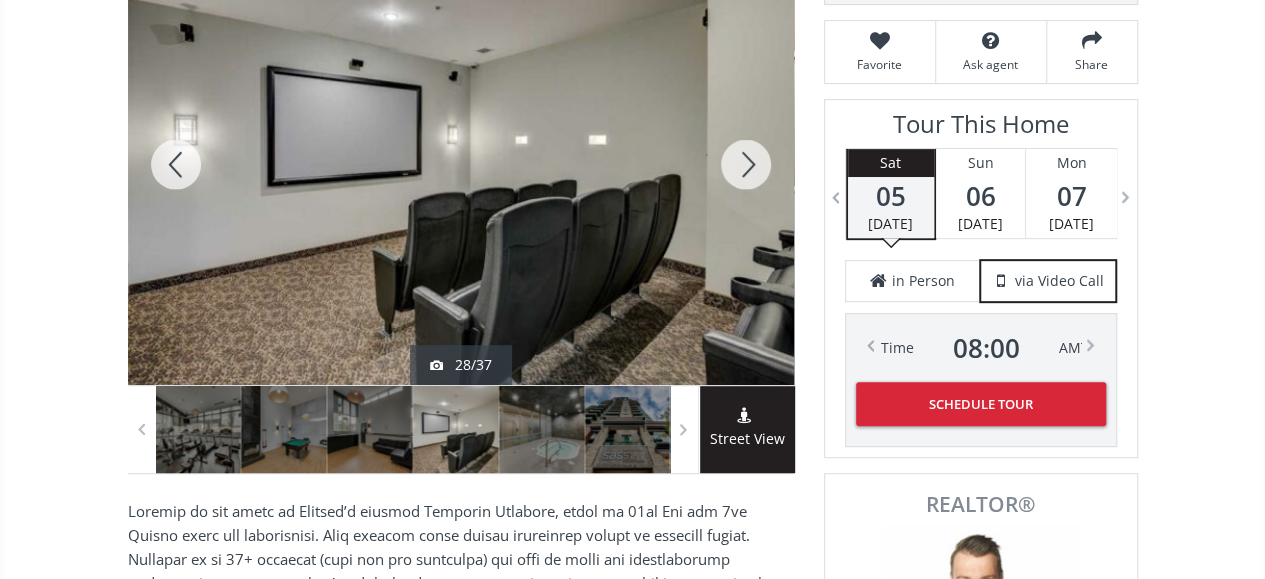 click at bounding box center [746, 164] 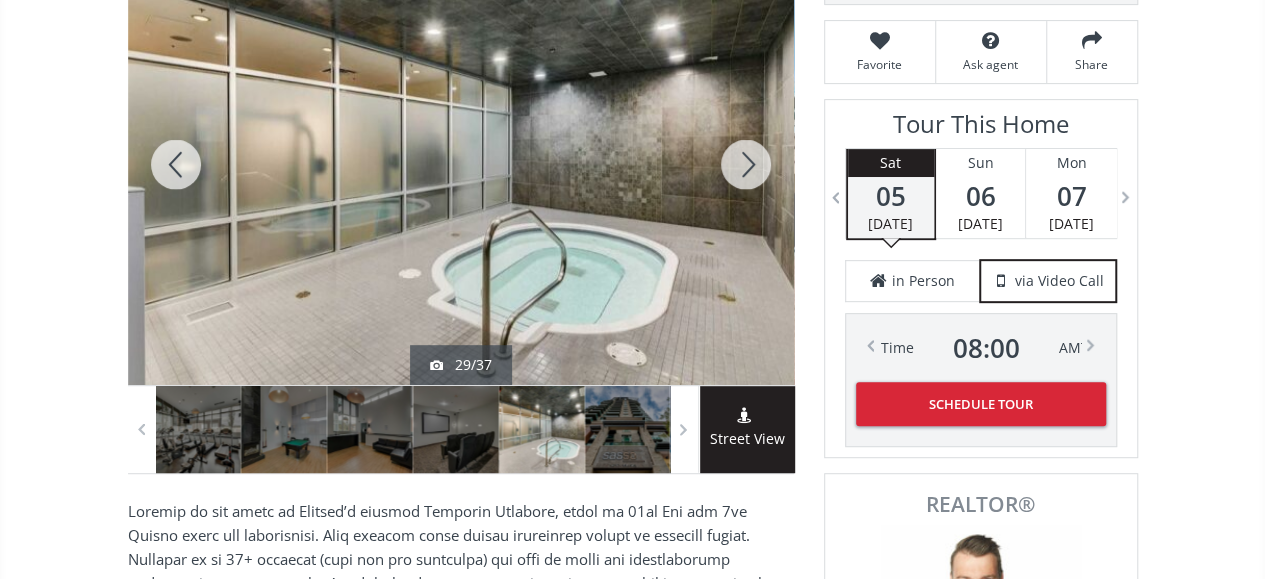 click at bounding box center [746, 164] 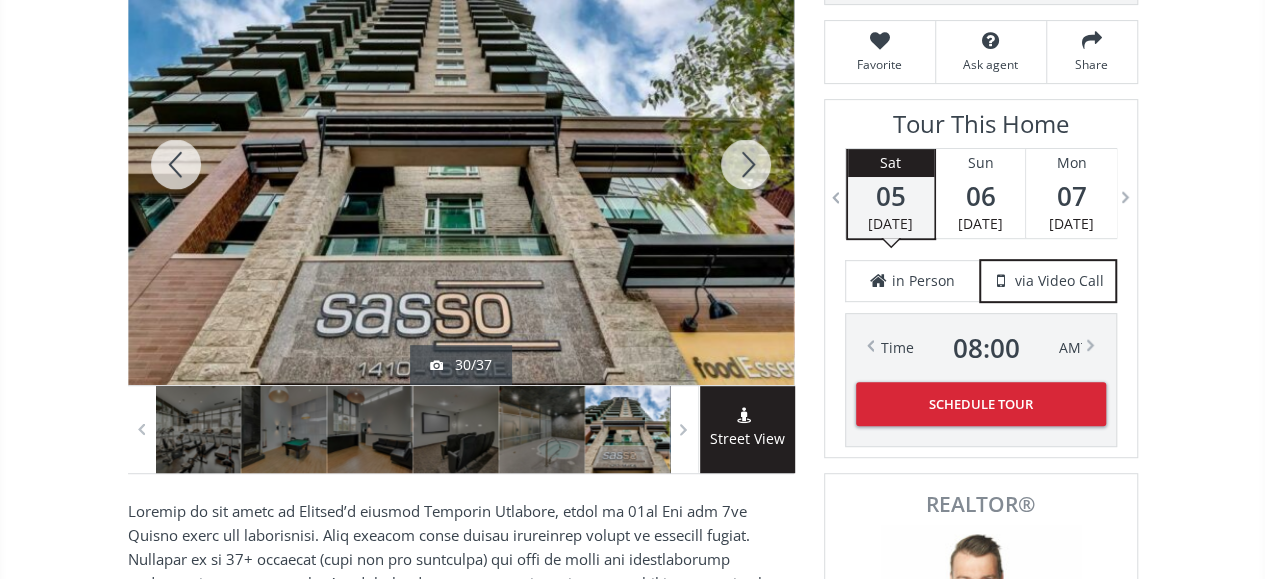 click at bounding box center (746, 164) 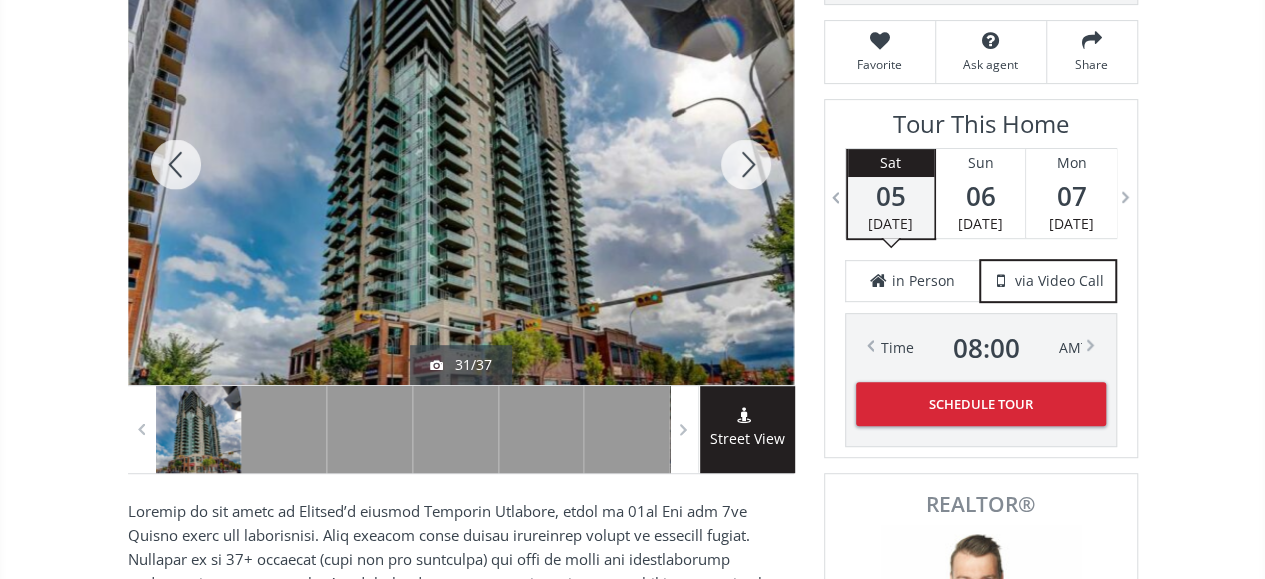 click at bounding box center [746, 164] 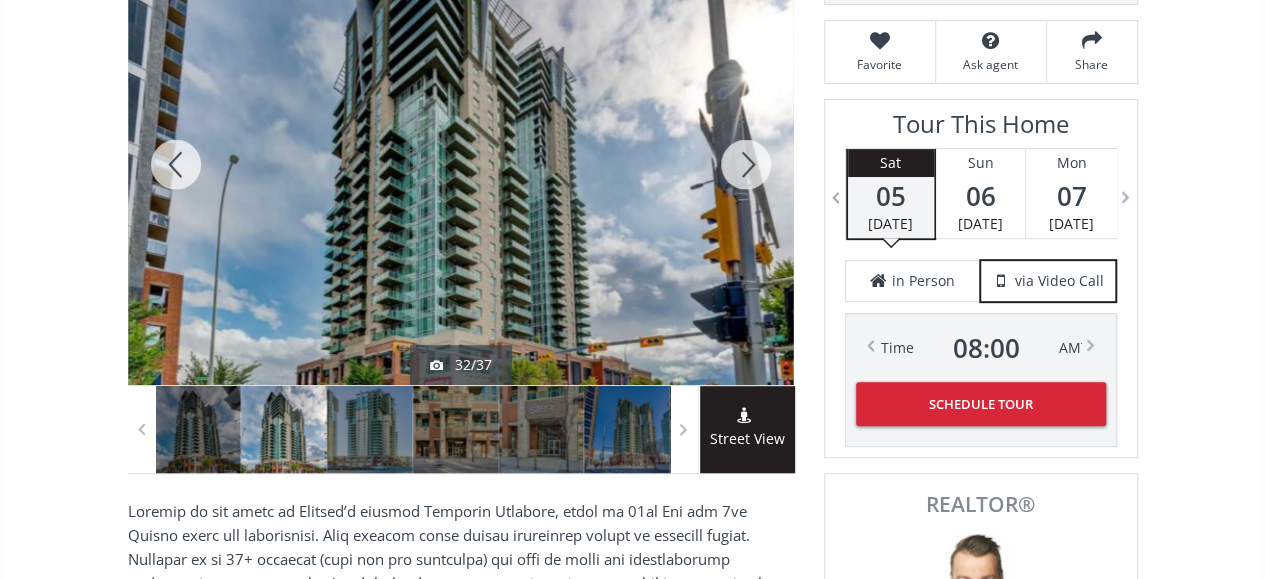 click at bounding box center [746, 164] 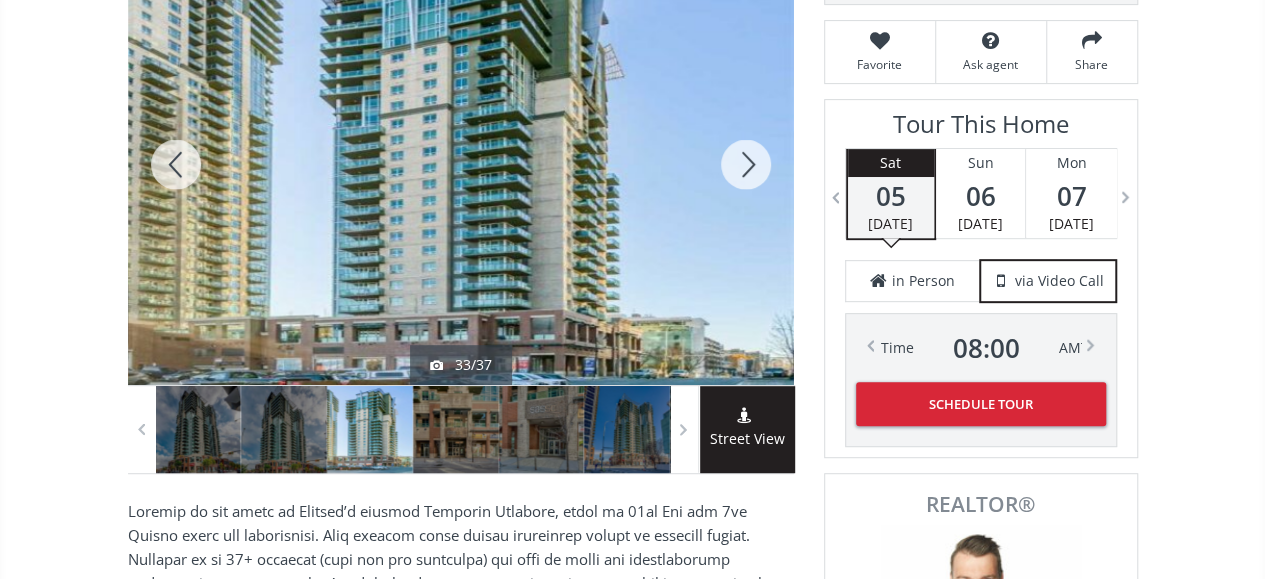 click at bounding box center [746, 164] 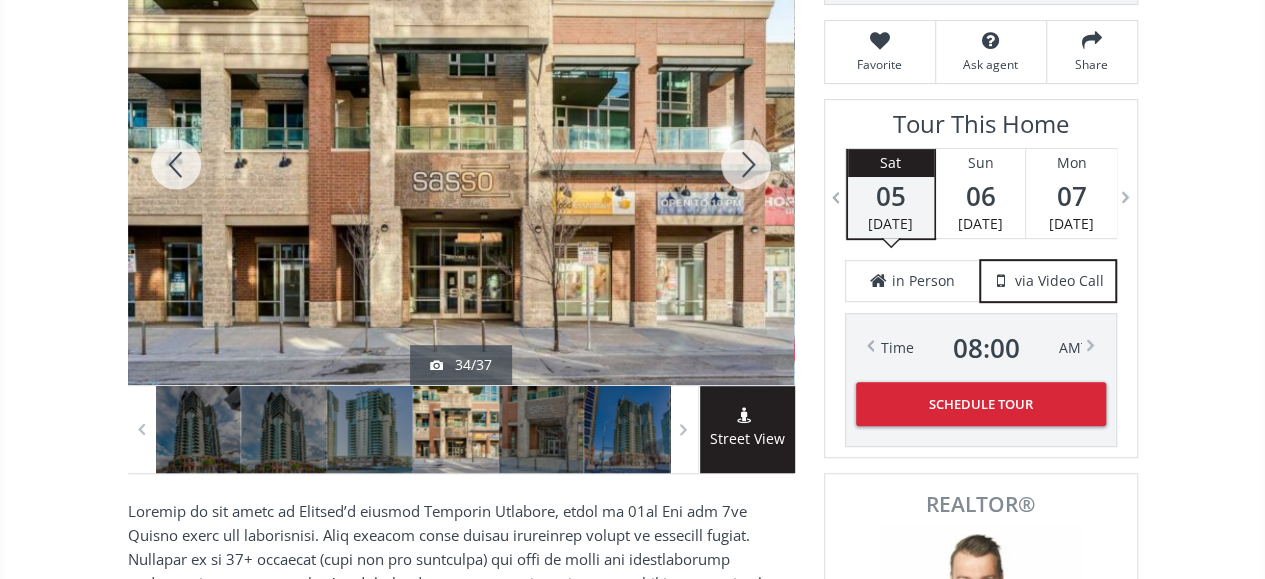 click at bounding box center [746, 164] 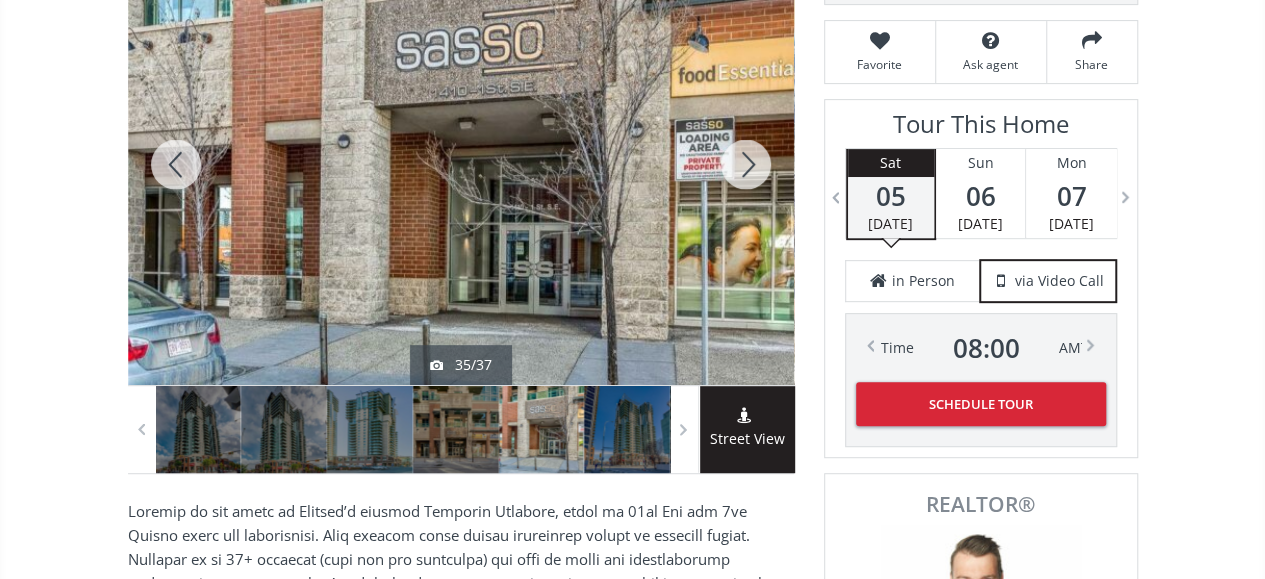 click at bounding box center (746, 164) 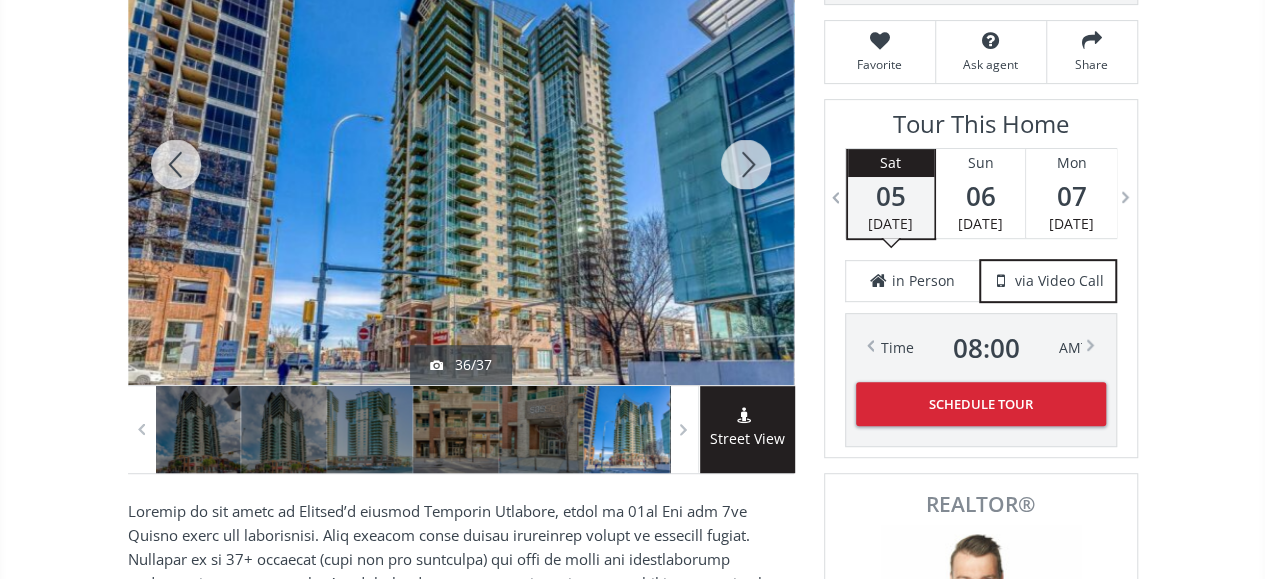 click at bounding box center (746, 164) 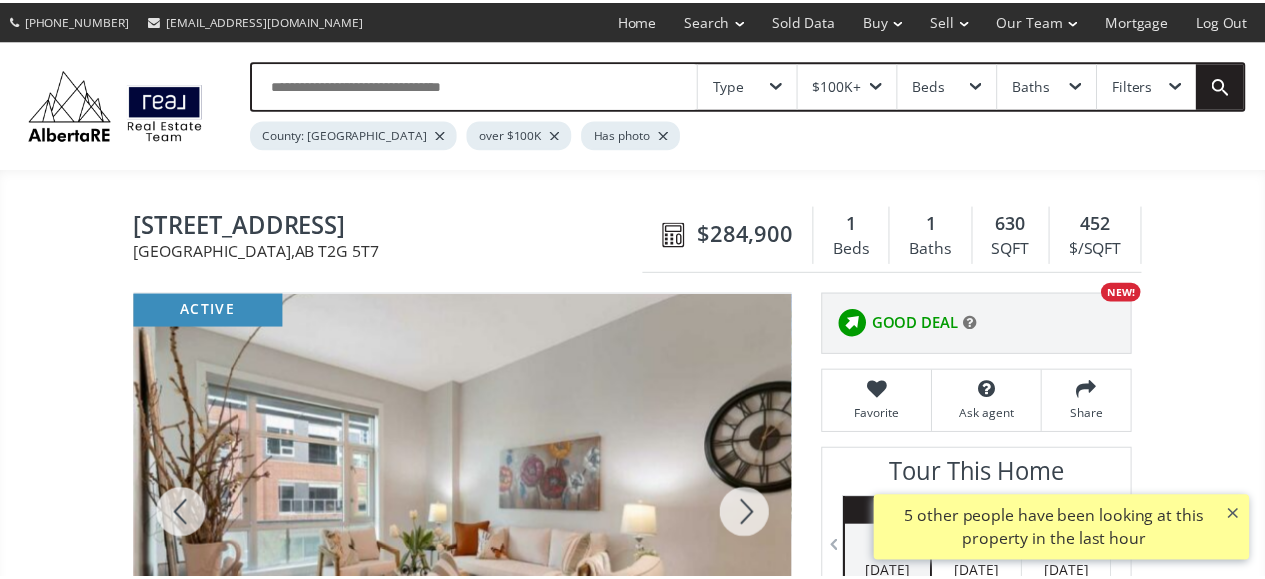 scroll, scrollTop: 8, scrollLeft: 0, axis: vertical 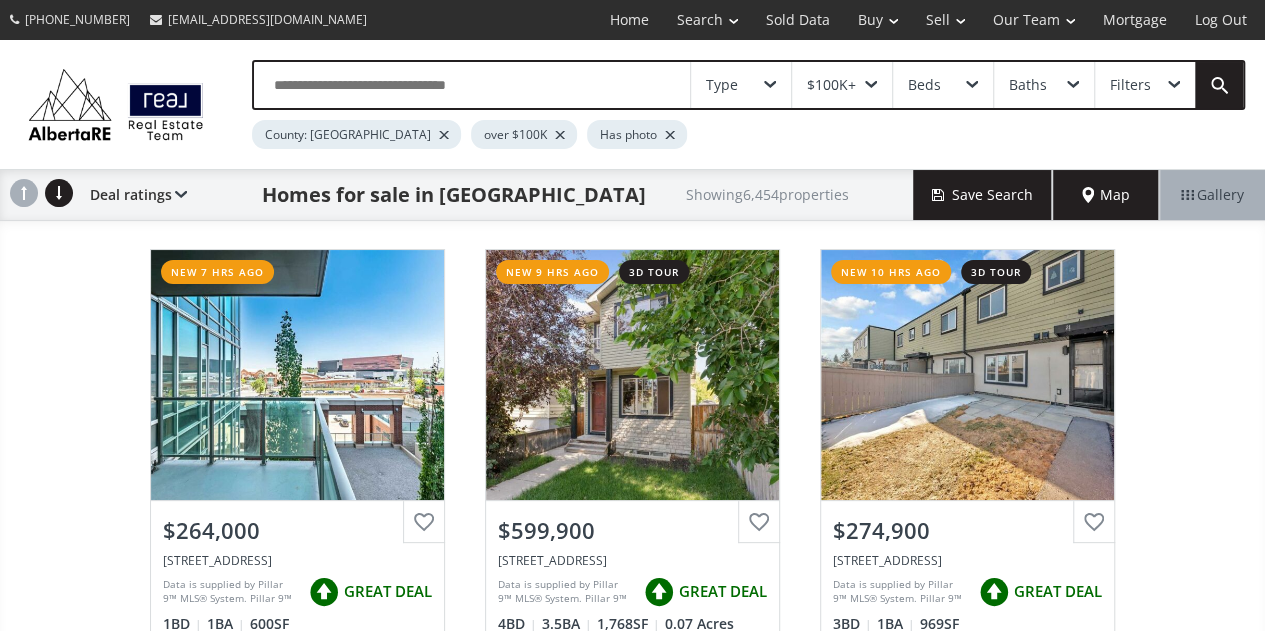 click on "Filters" at bounding box center [1130, 85] 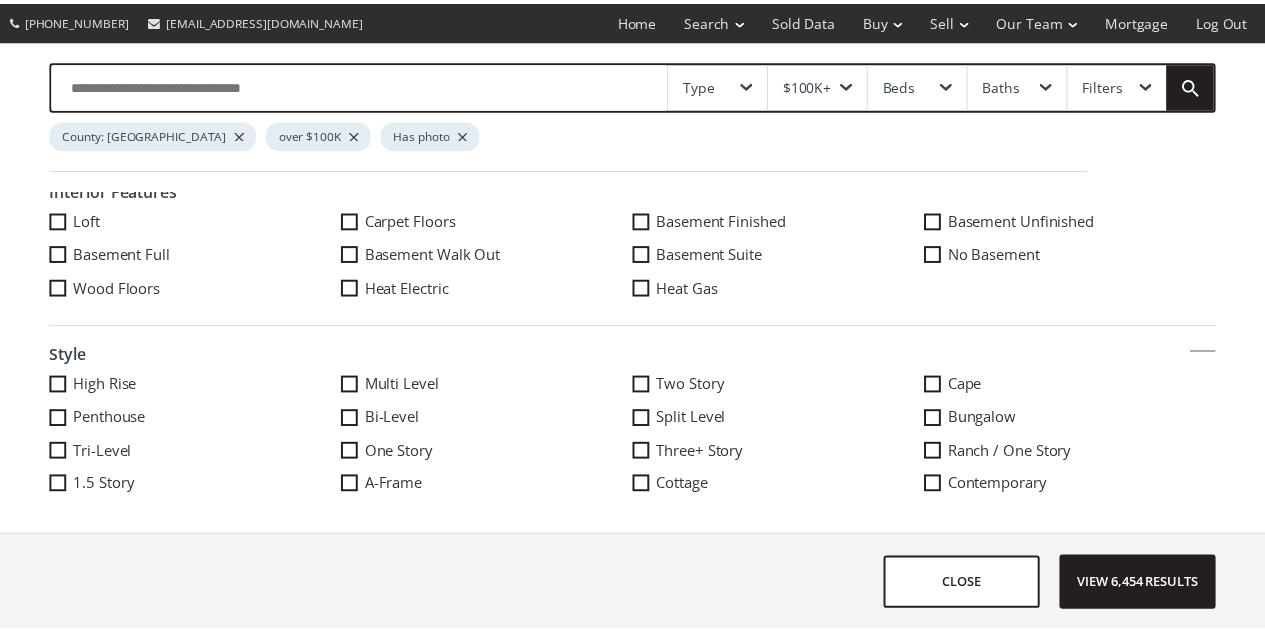 scroll, scrollTop: 1196, scrollLeft: 0, axis: vertical 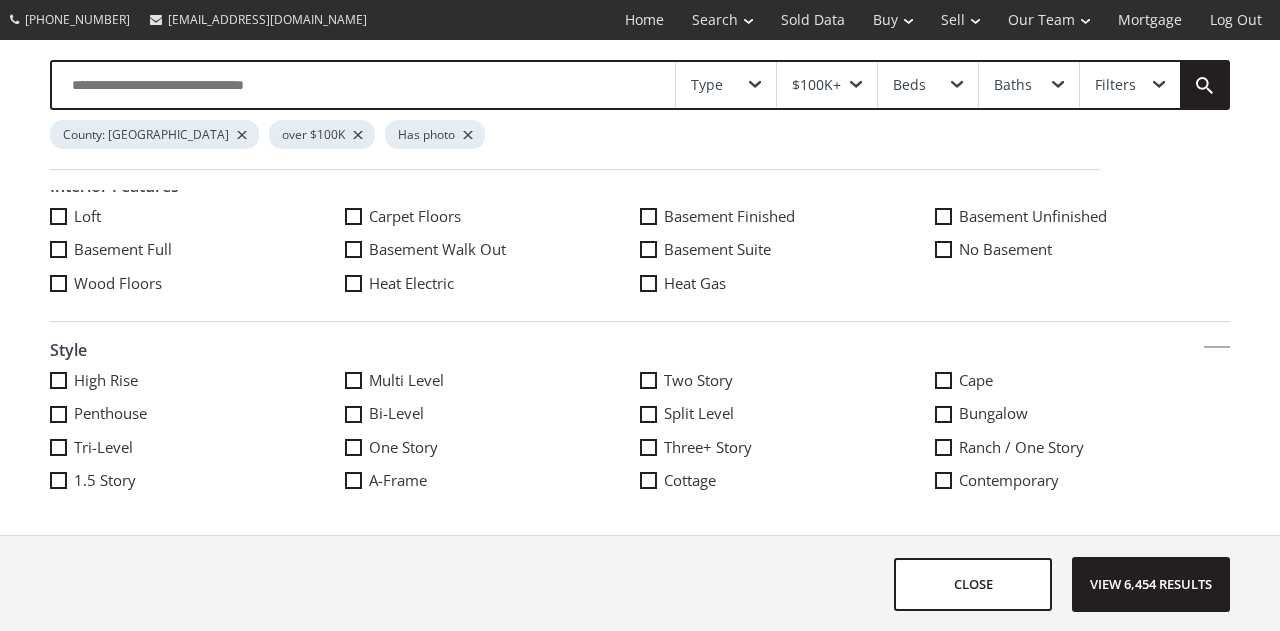 click at bounding box center [58, 380] 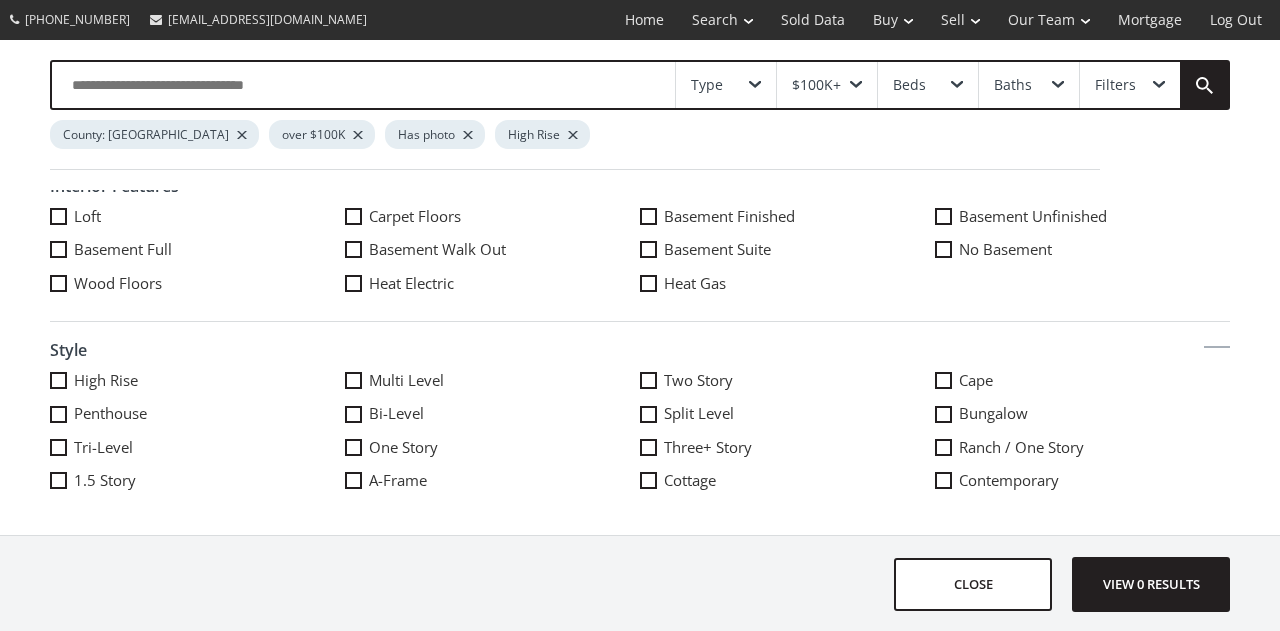 click at bounding box center [58, 414] 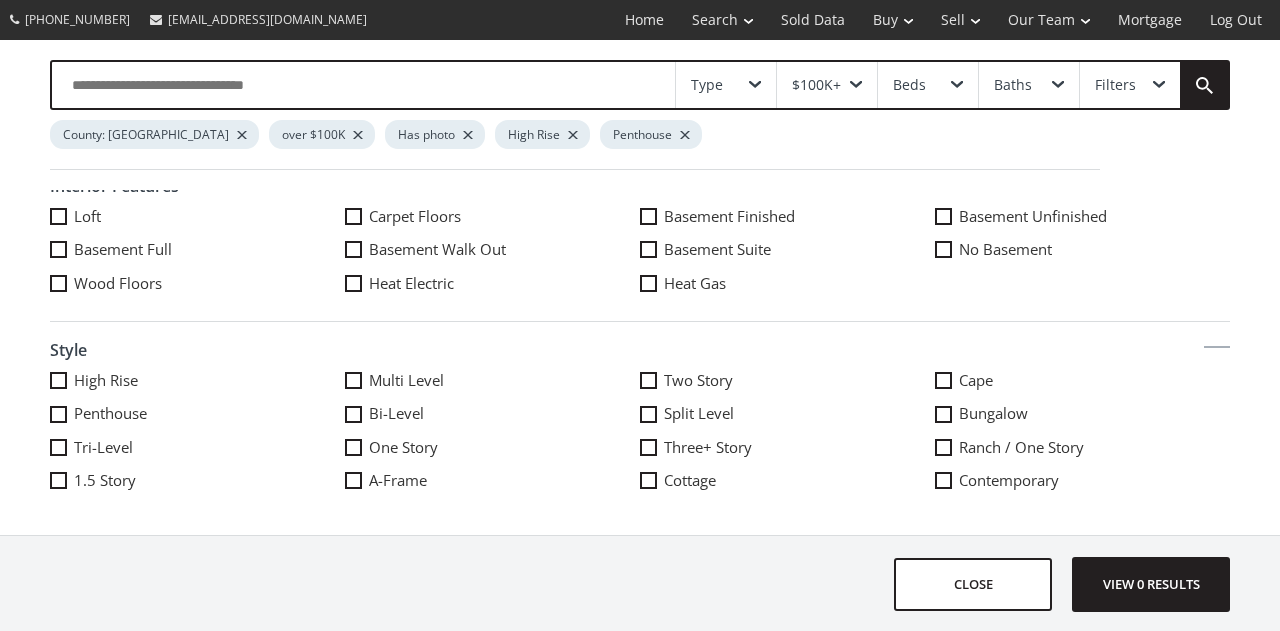 click at bounding box center (353, 447) 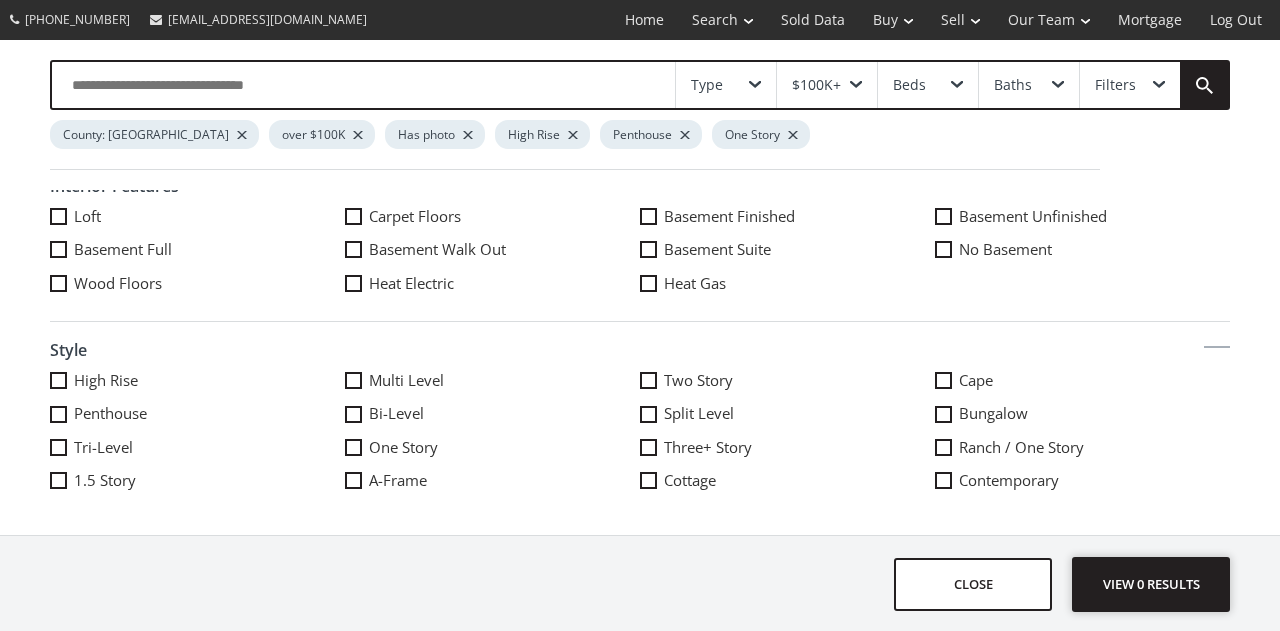 click on "View 0 results" at bounding box center [1151, 584] 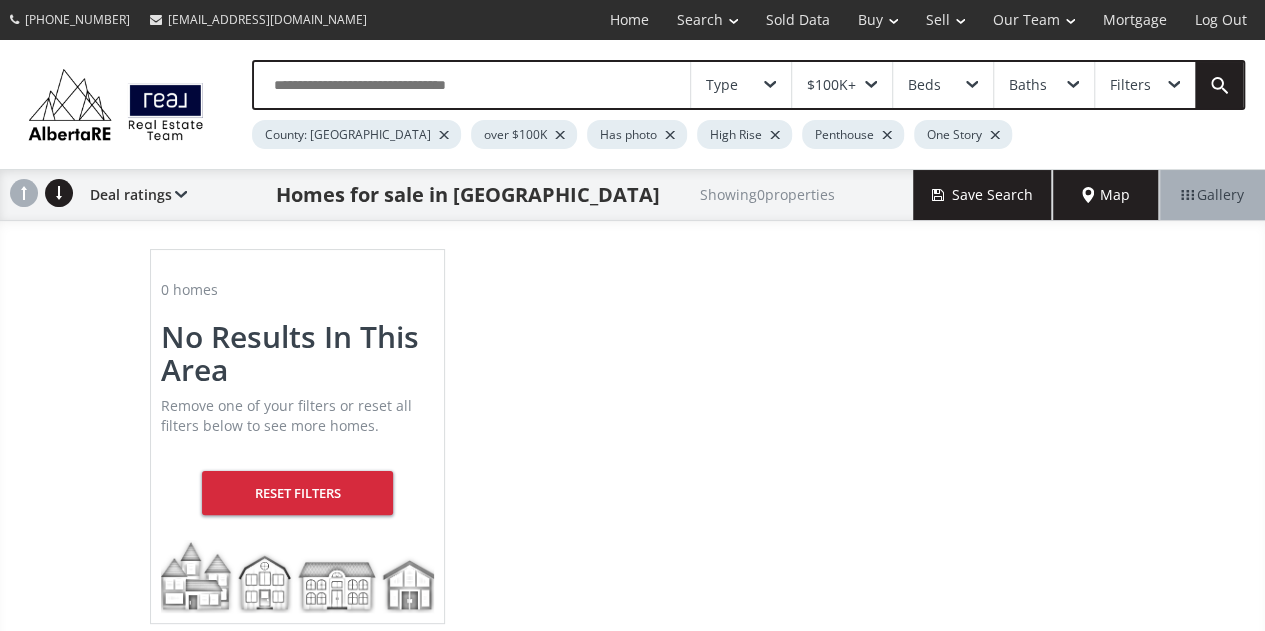 click on "Filters" at bounding box center (1130, 85) 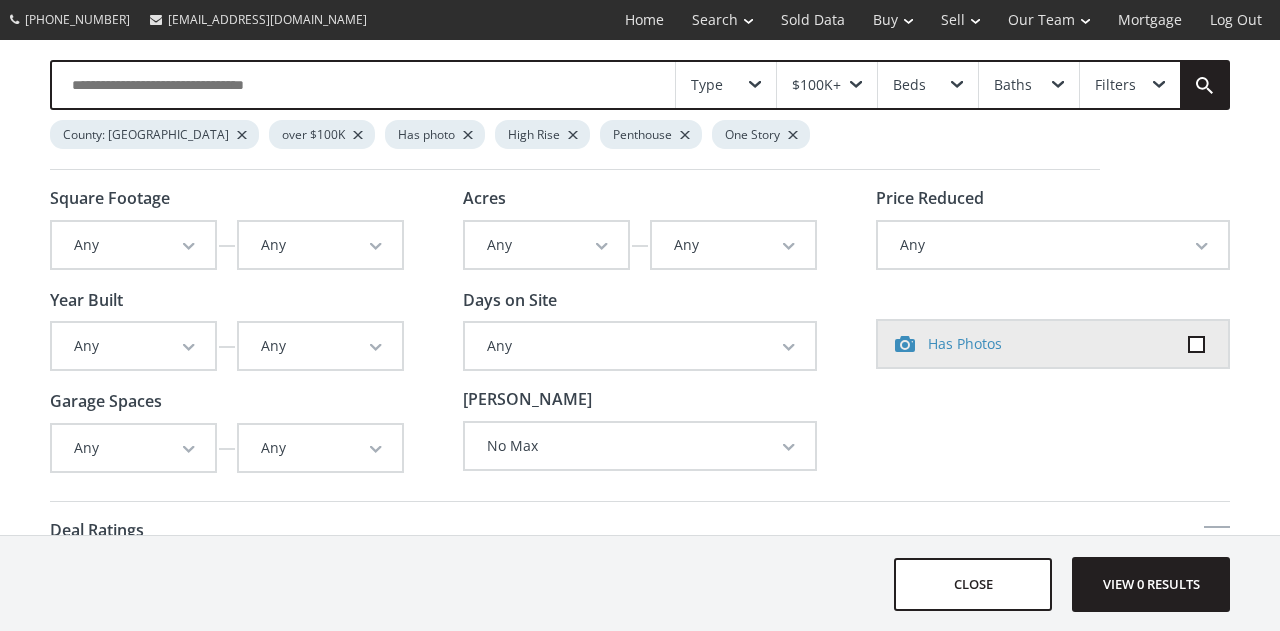 click at bounding box center (363, 85) 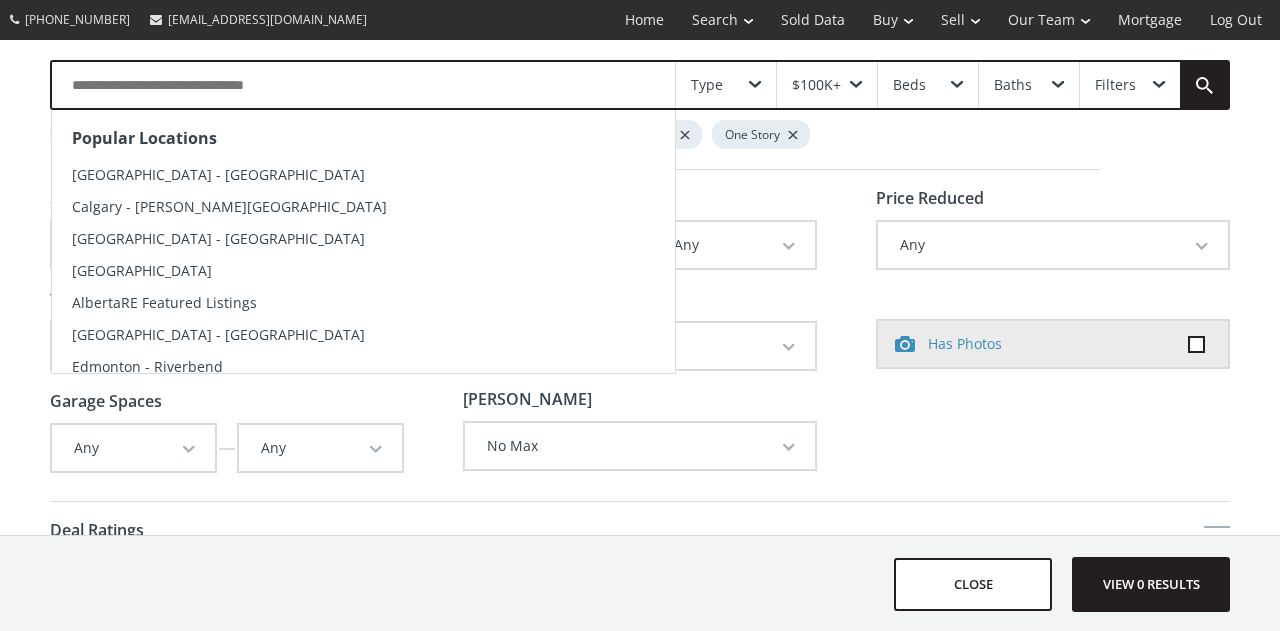 click on "Calgary - Downtown" at bounding box center [218, 238] 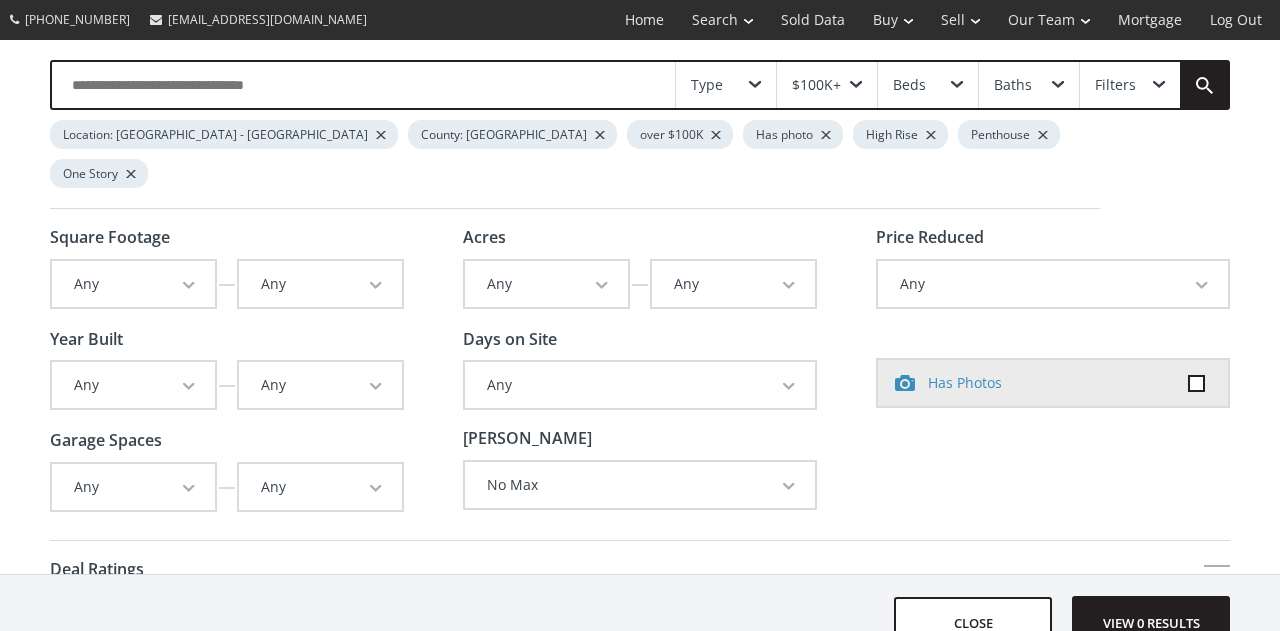 click at bounding box center [381, 135] 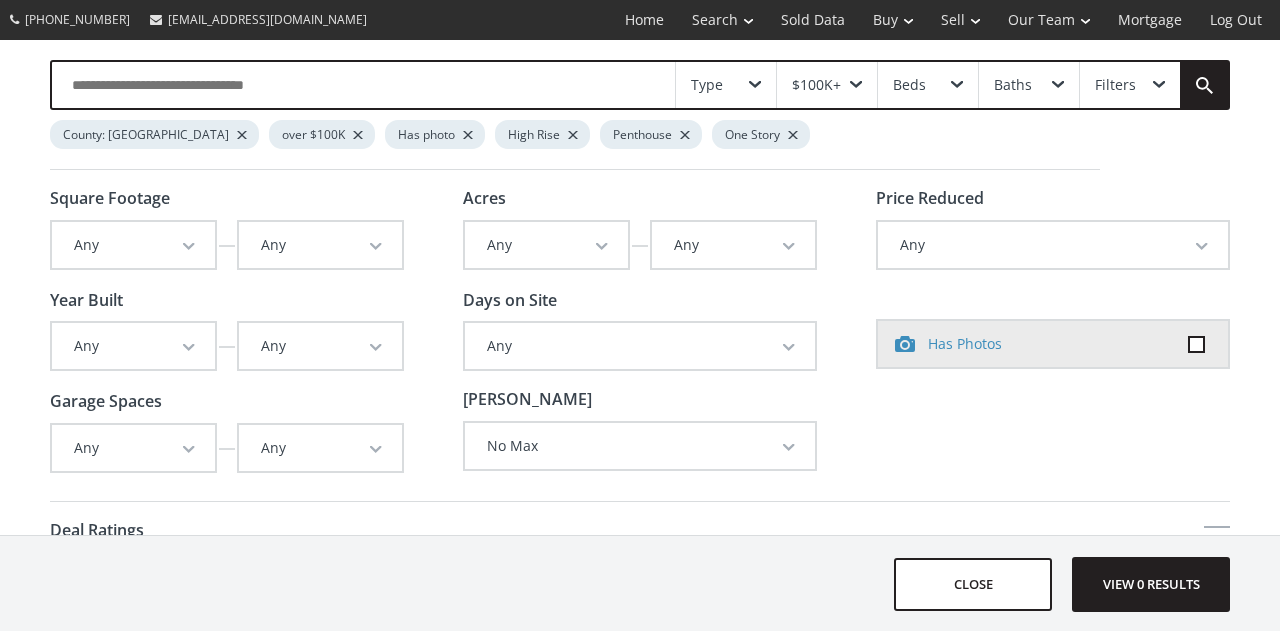 click at bounding box center (685, 135) 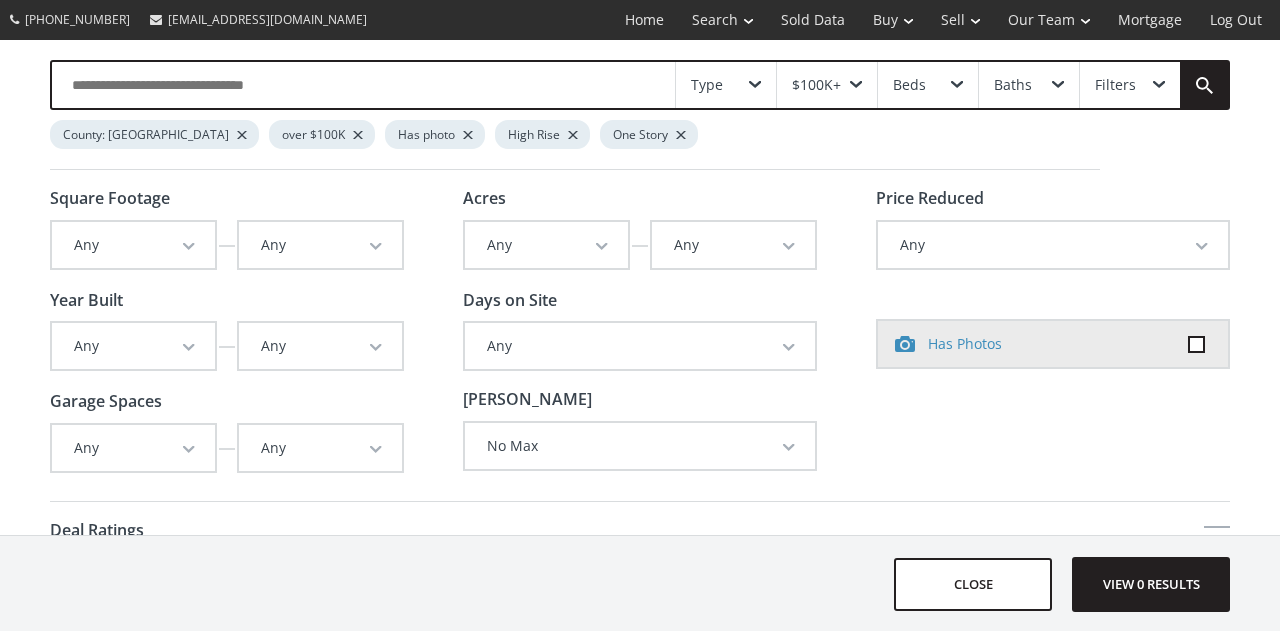 click at bounding box center (681, 135) 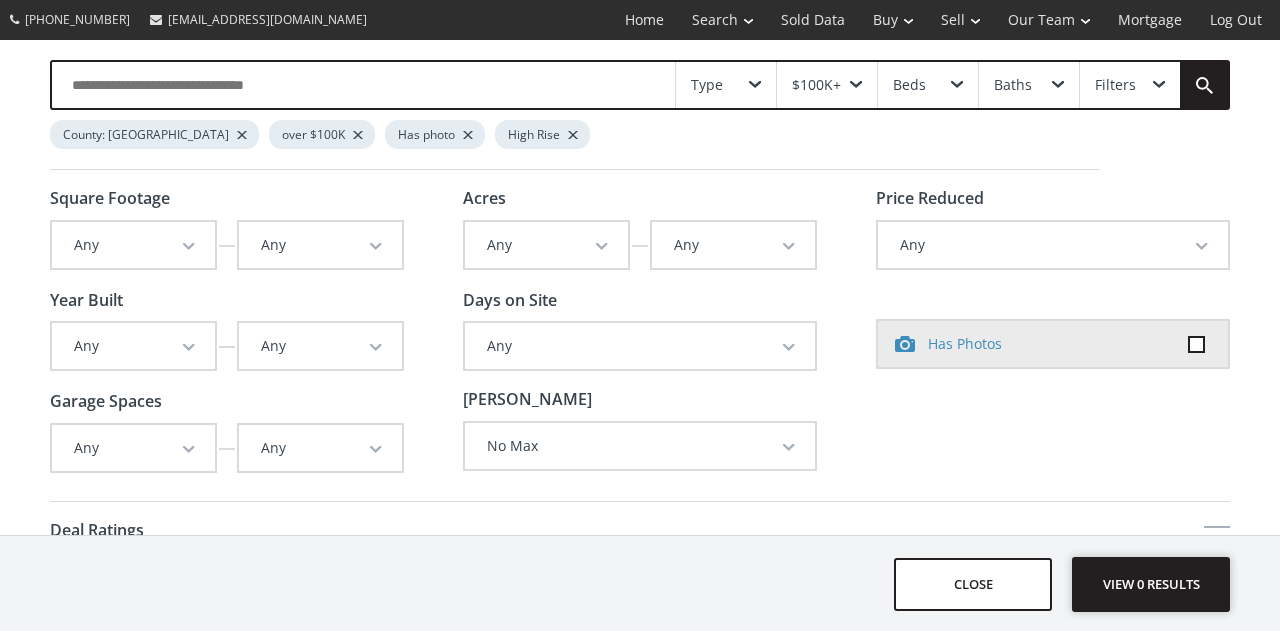 click on "View 0 results" at bounding box center [1151, 584] 